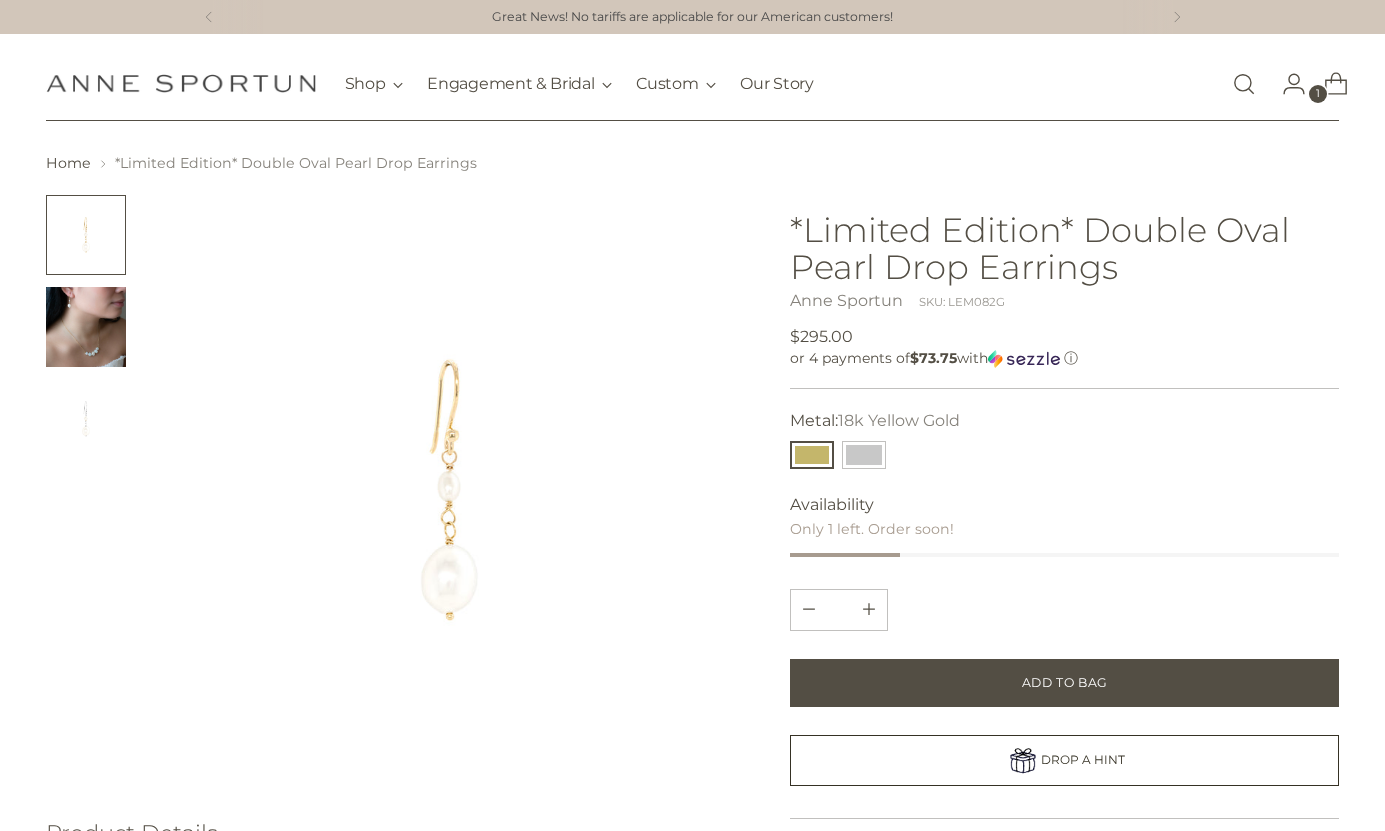 scroll, scrollTop: 0, scrollLeft: 0, axis: both 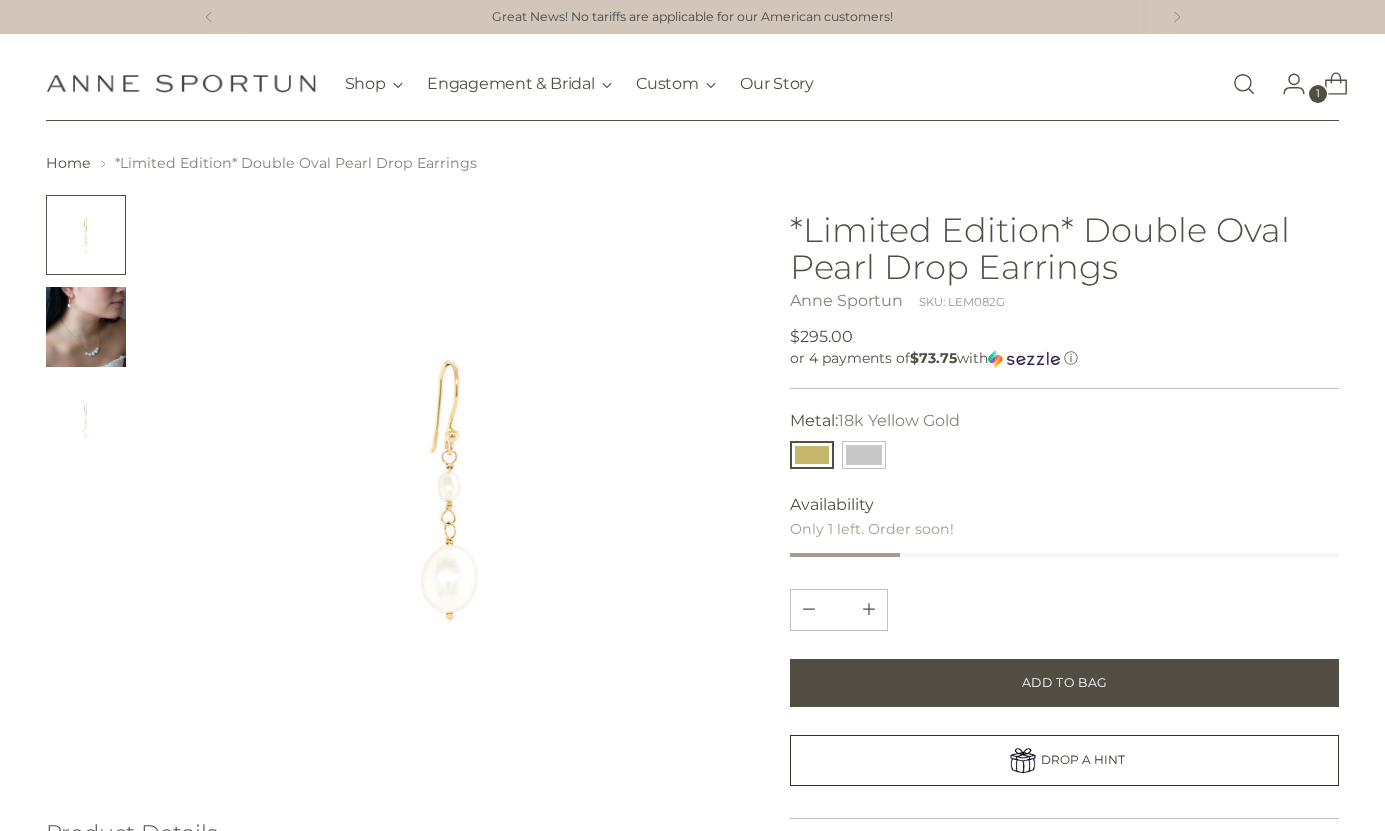 click at bounding box center [1244, 84] 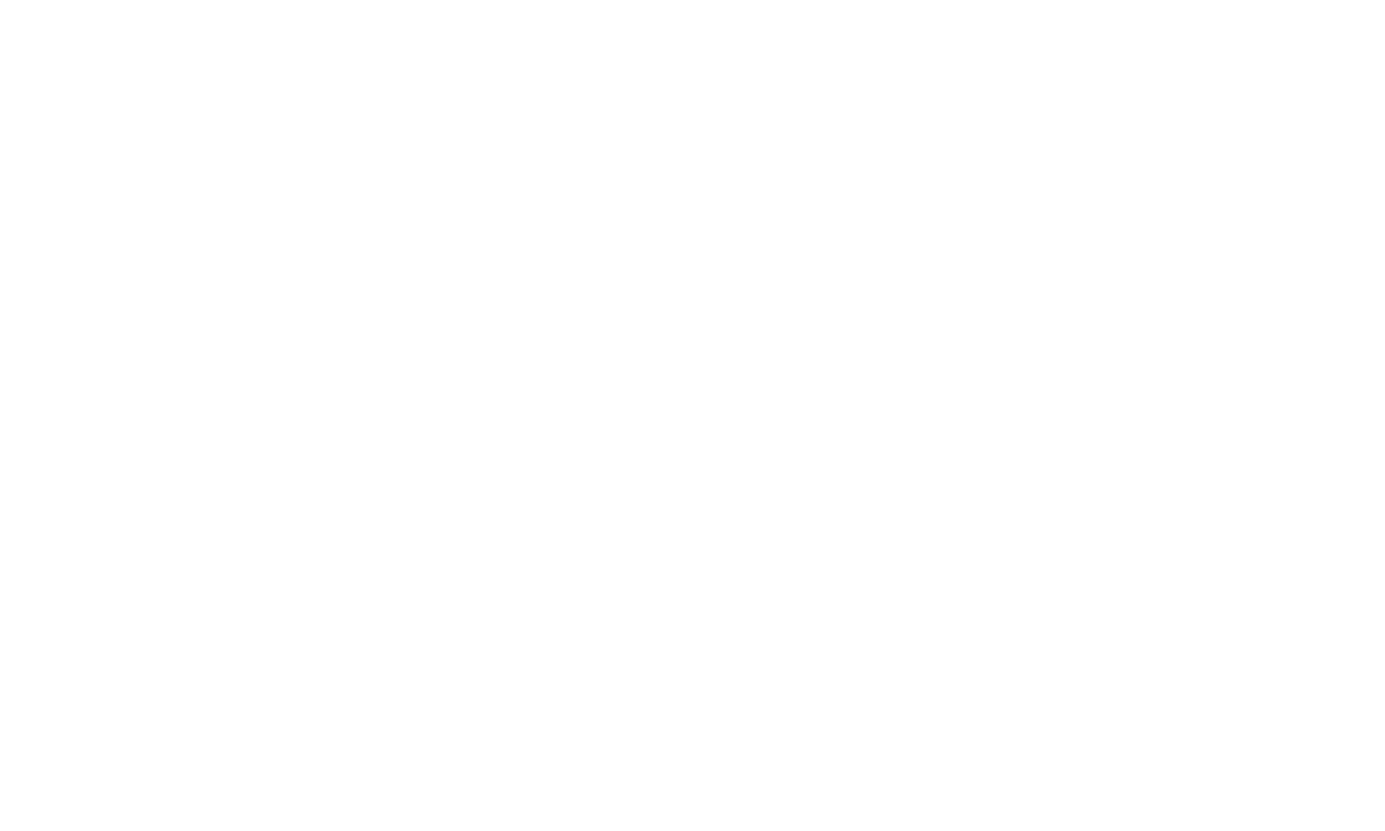 click at bounding box center [1244, 84] 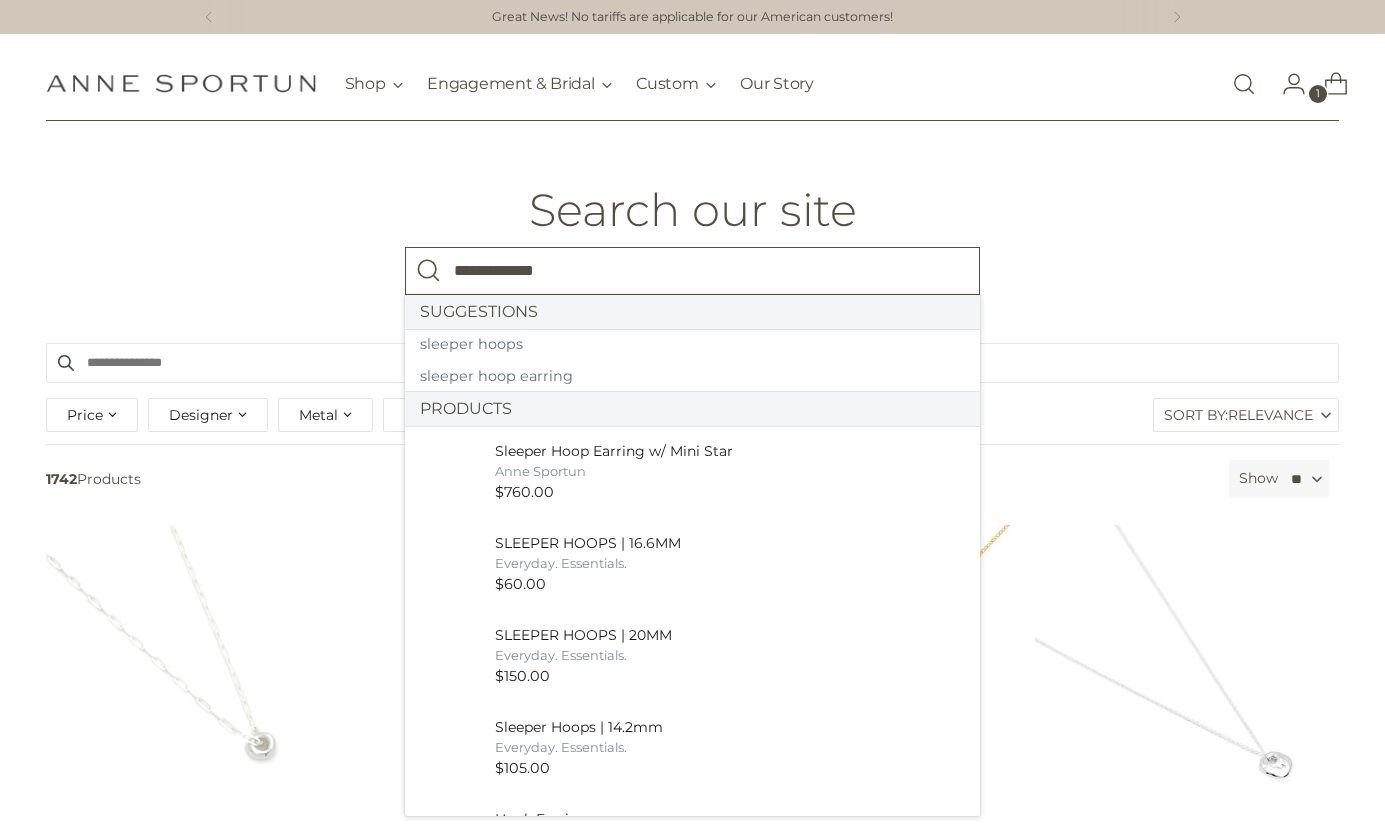 type on "**********" 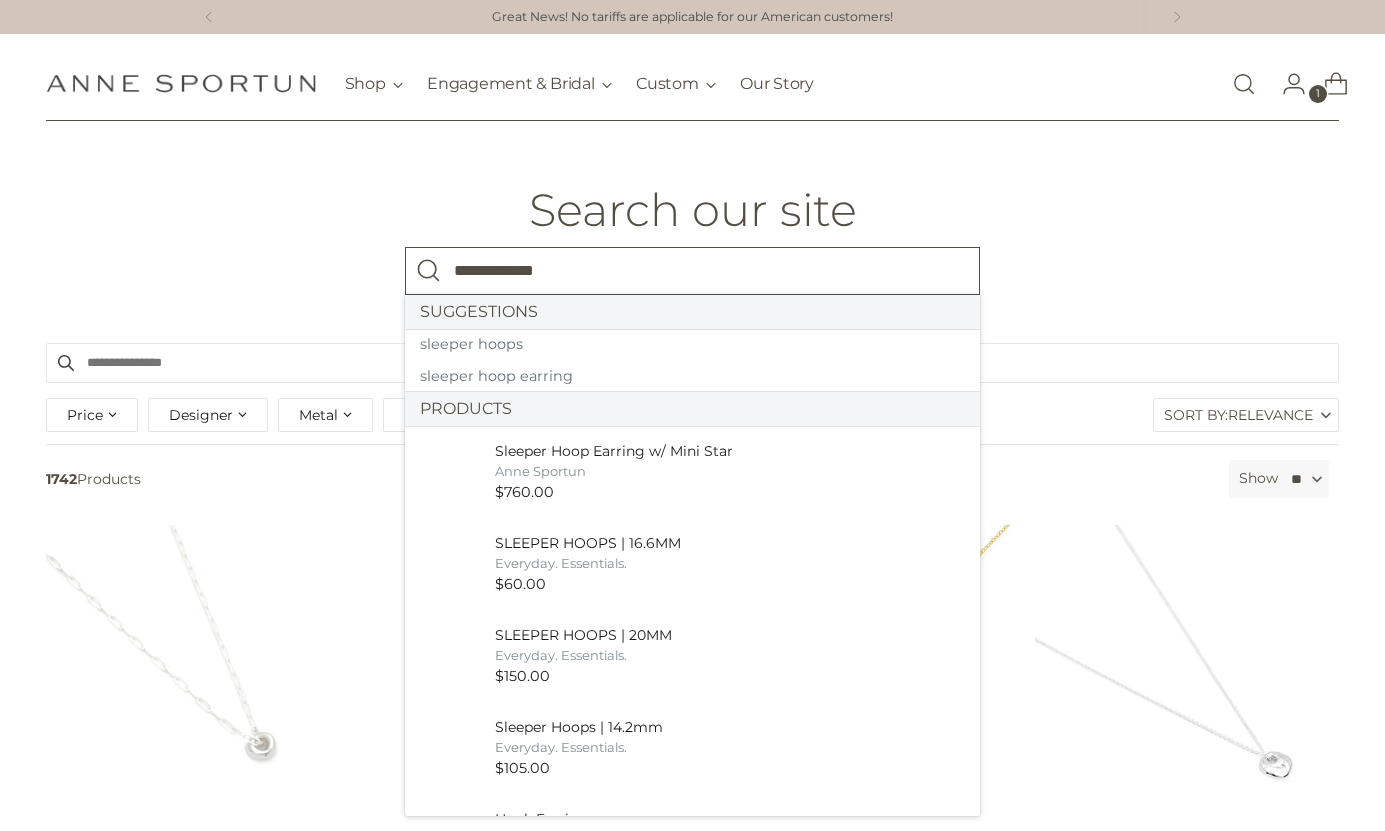 click at bounding box center (429, 271) 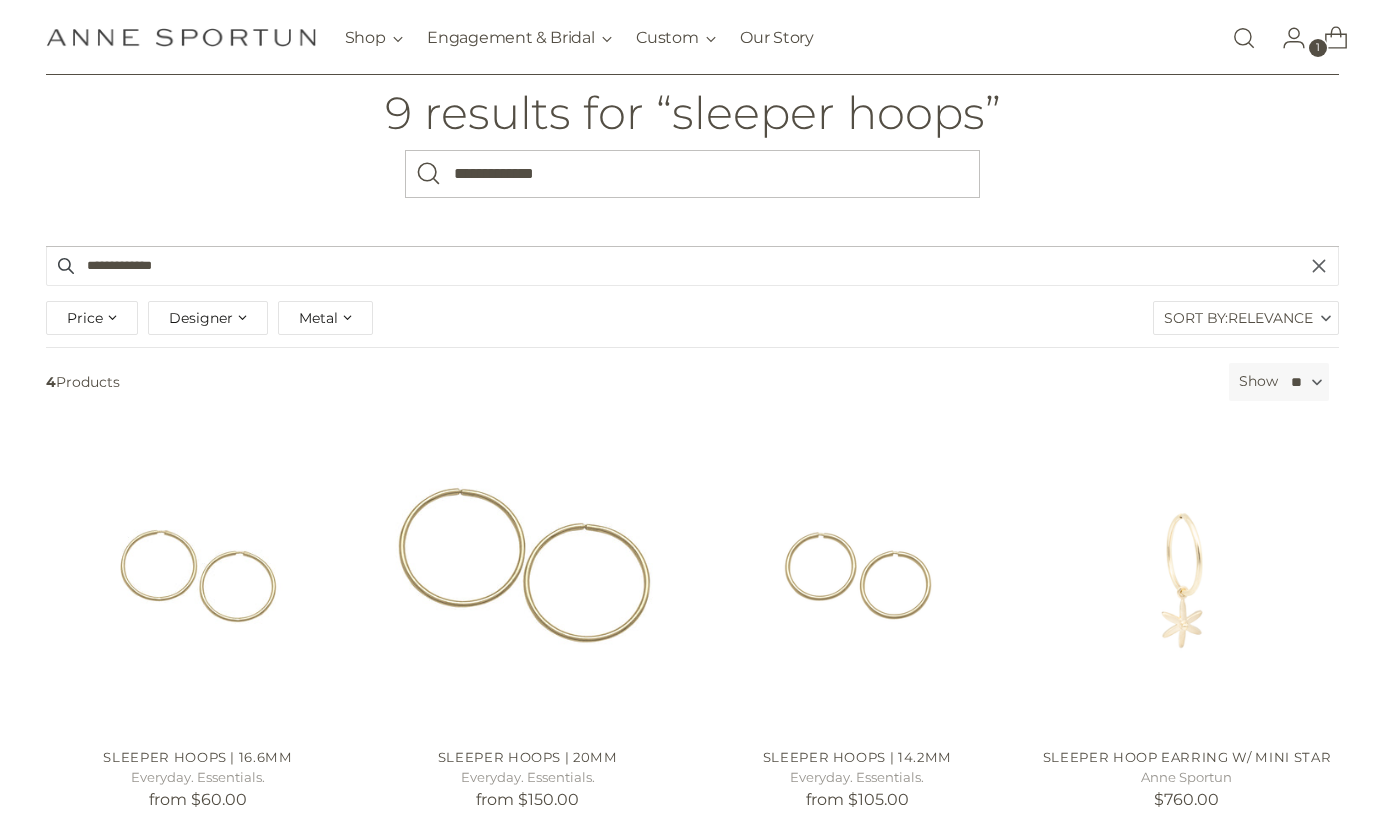 scroll, scrollTop: 123, scrollLeft: 0, axis: vertical 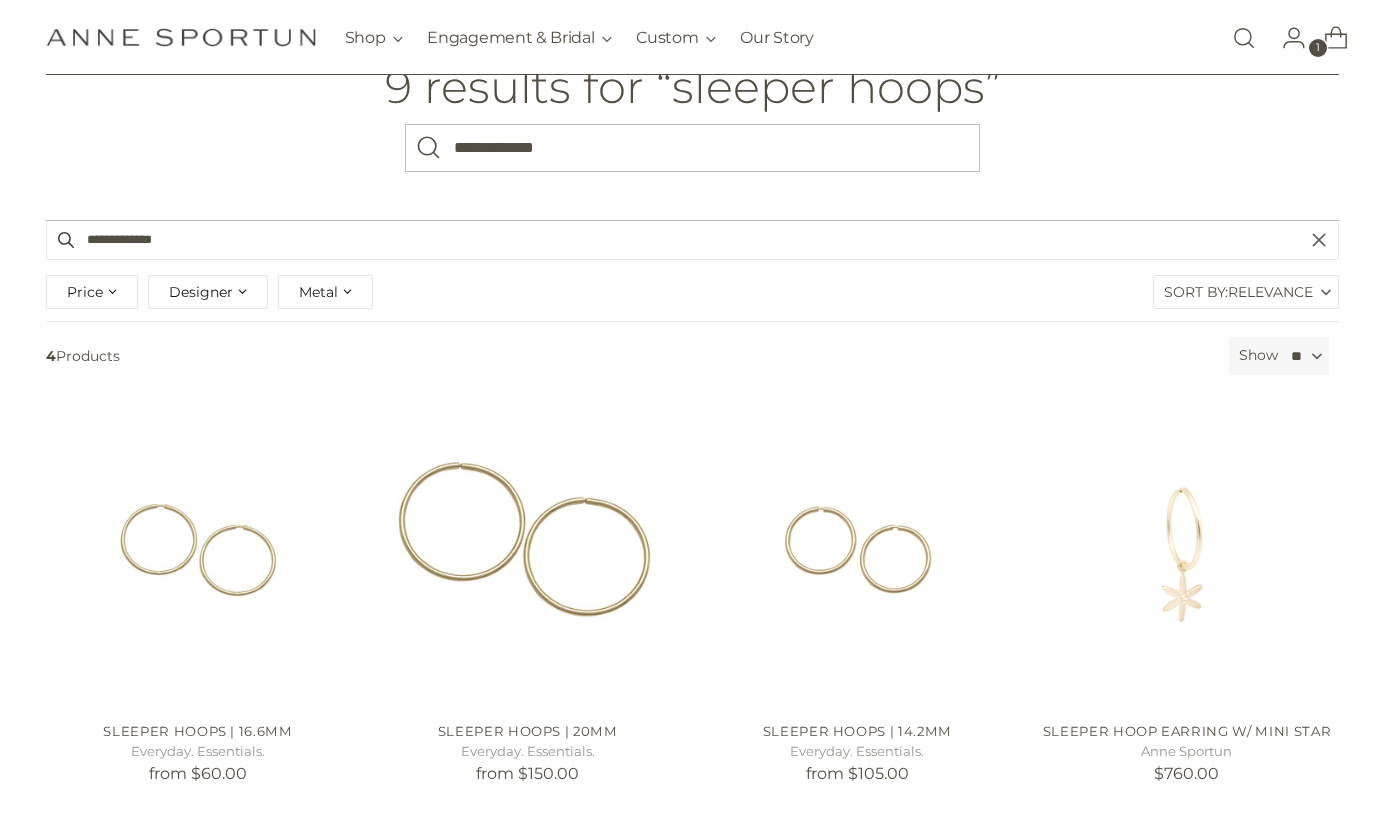 click on "**********" at bounding box center [692, 109] 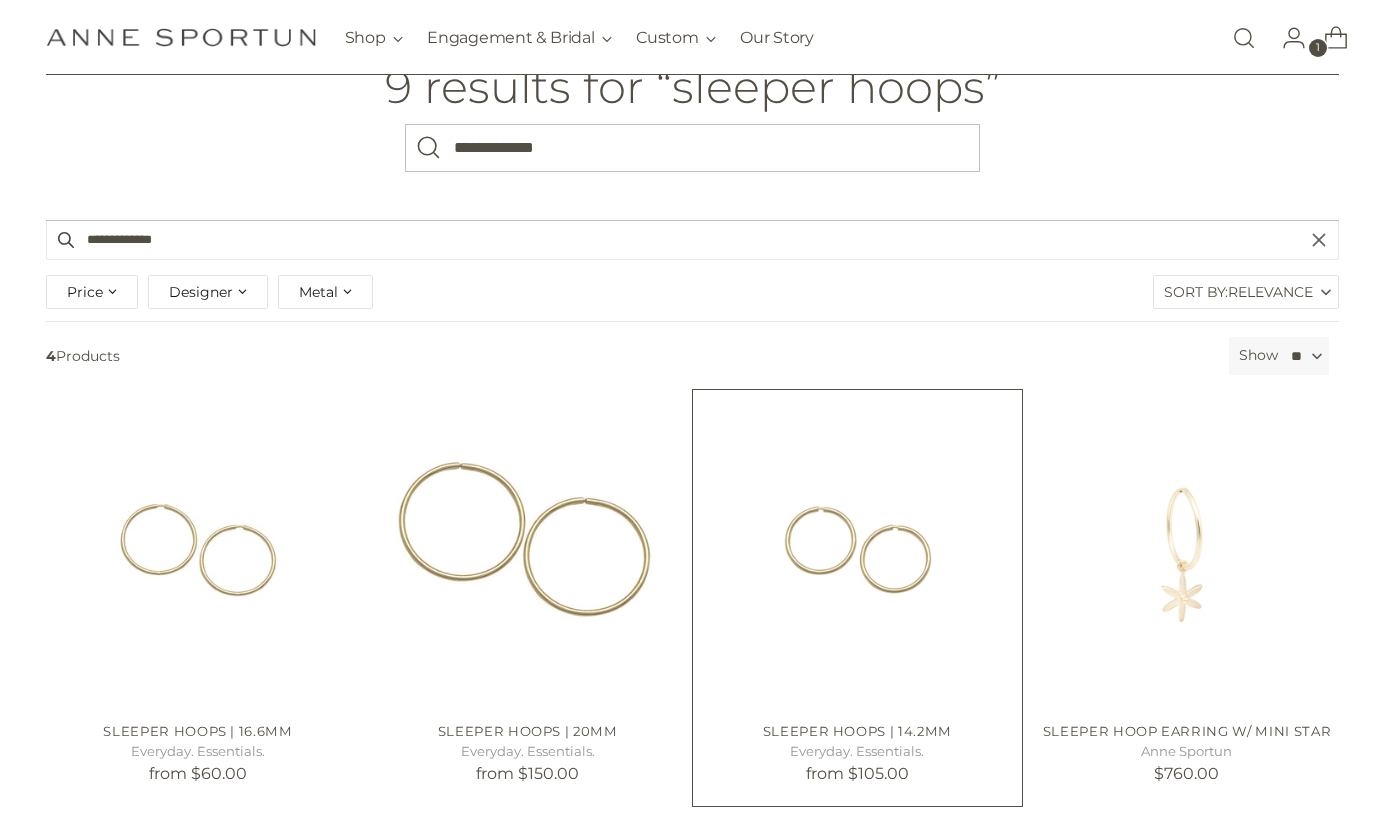 click at bounding box center [0, 0] 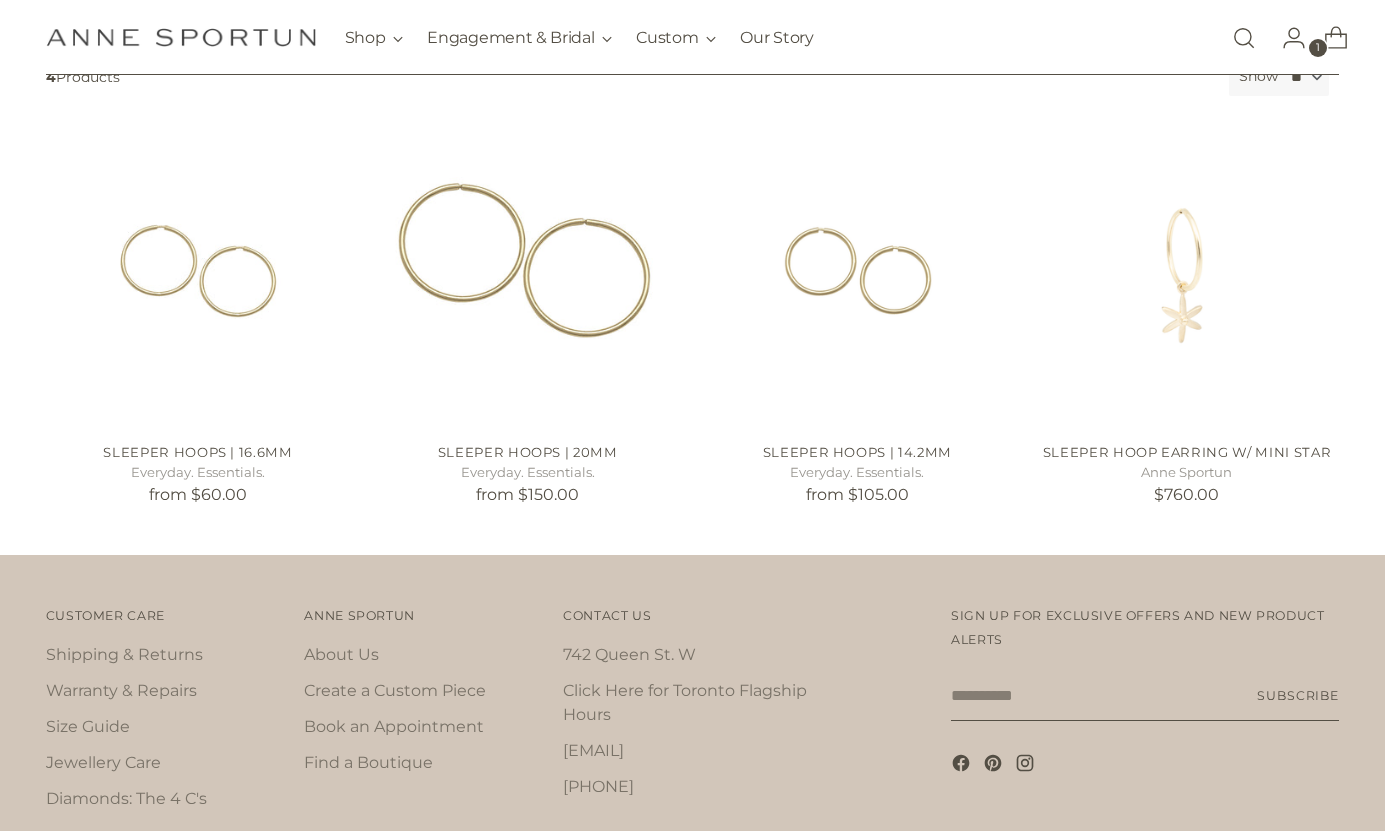 scroll, scrollTop: 395, scrollLeft: 0, axis: vertical 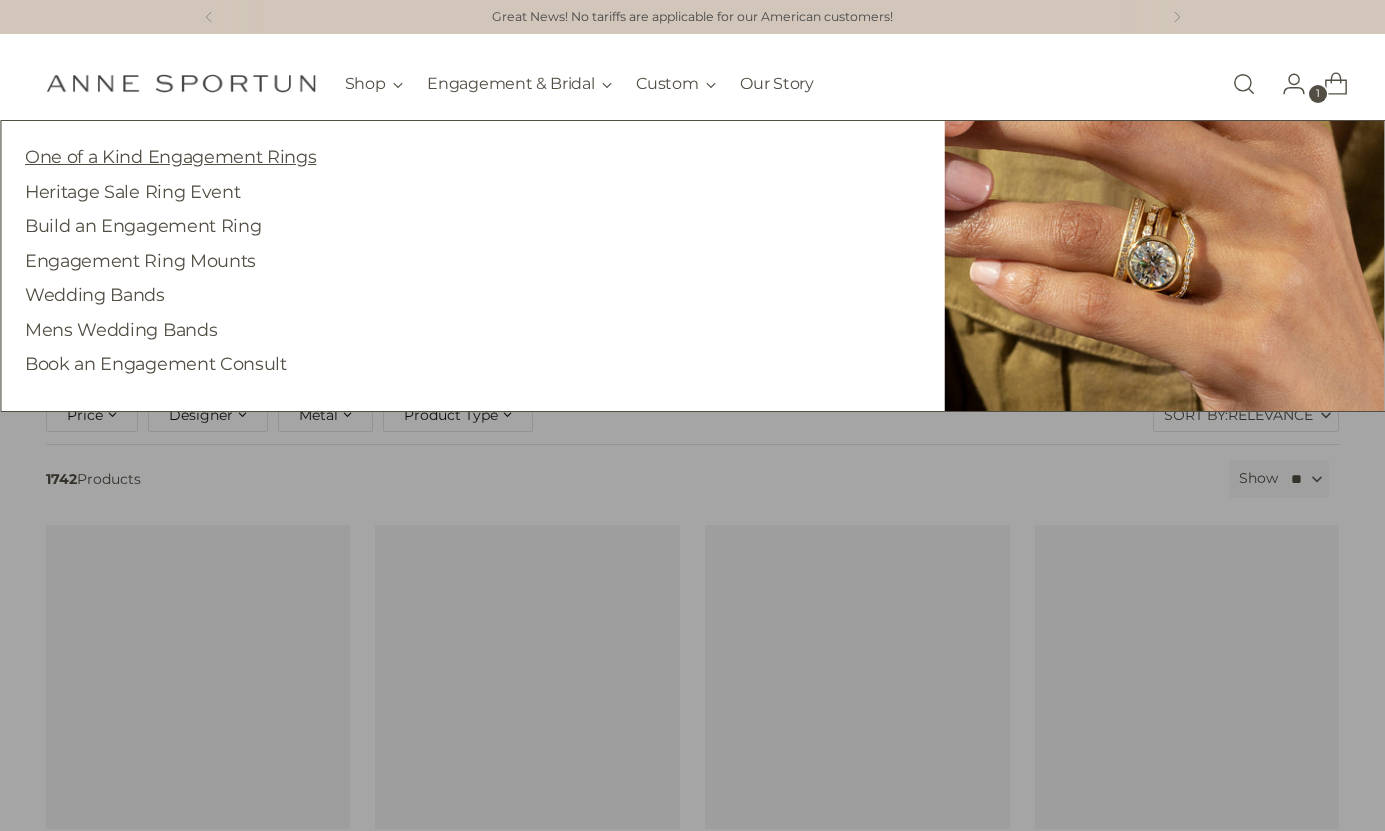 click on "One of a Kind Engagement Rings" at bounding box center (170, 156) 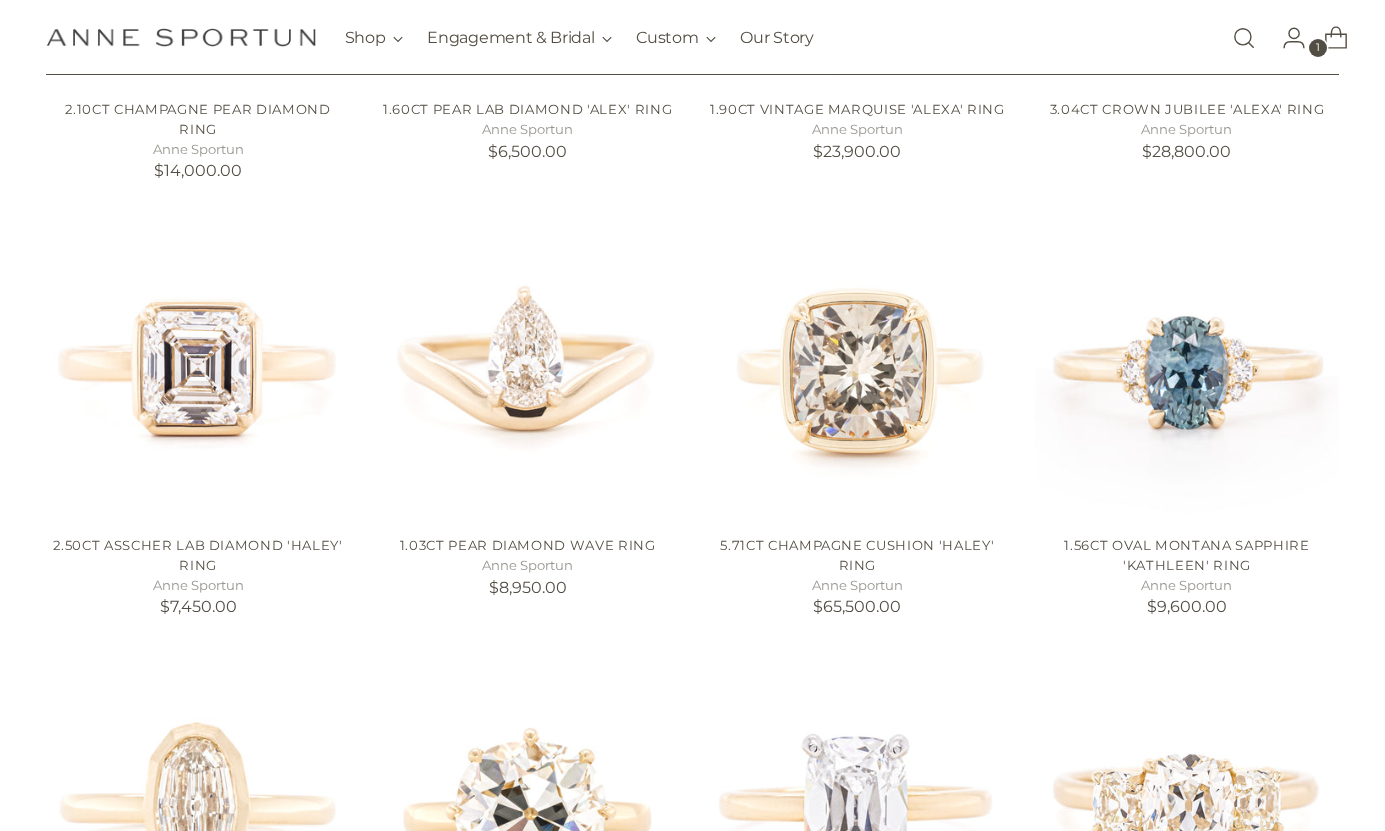 scroll, scrollTop: 824, scrollLeft: 0, axis: vertical 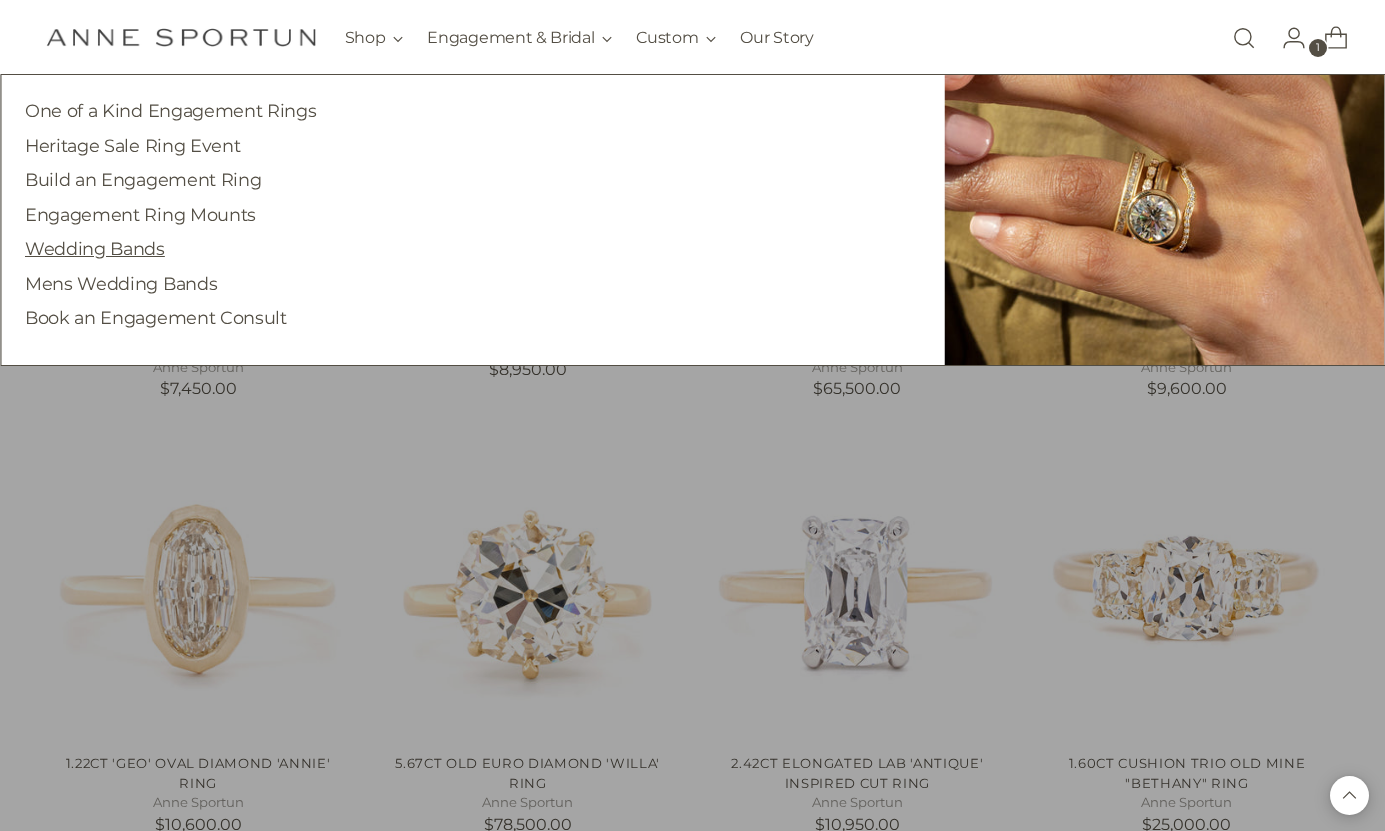 click on "Wedding Bands" at bounding box center (95, 248) 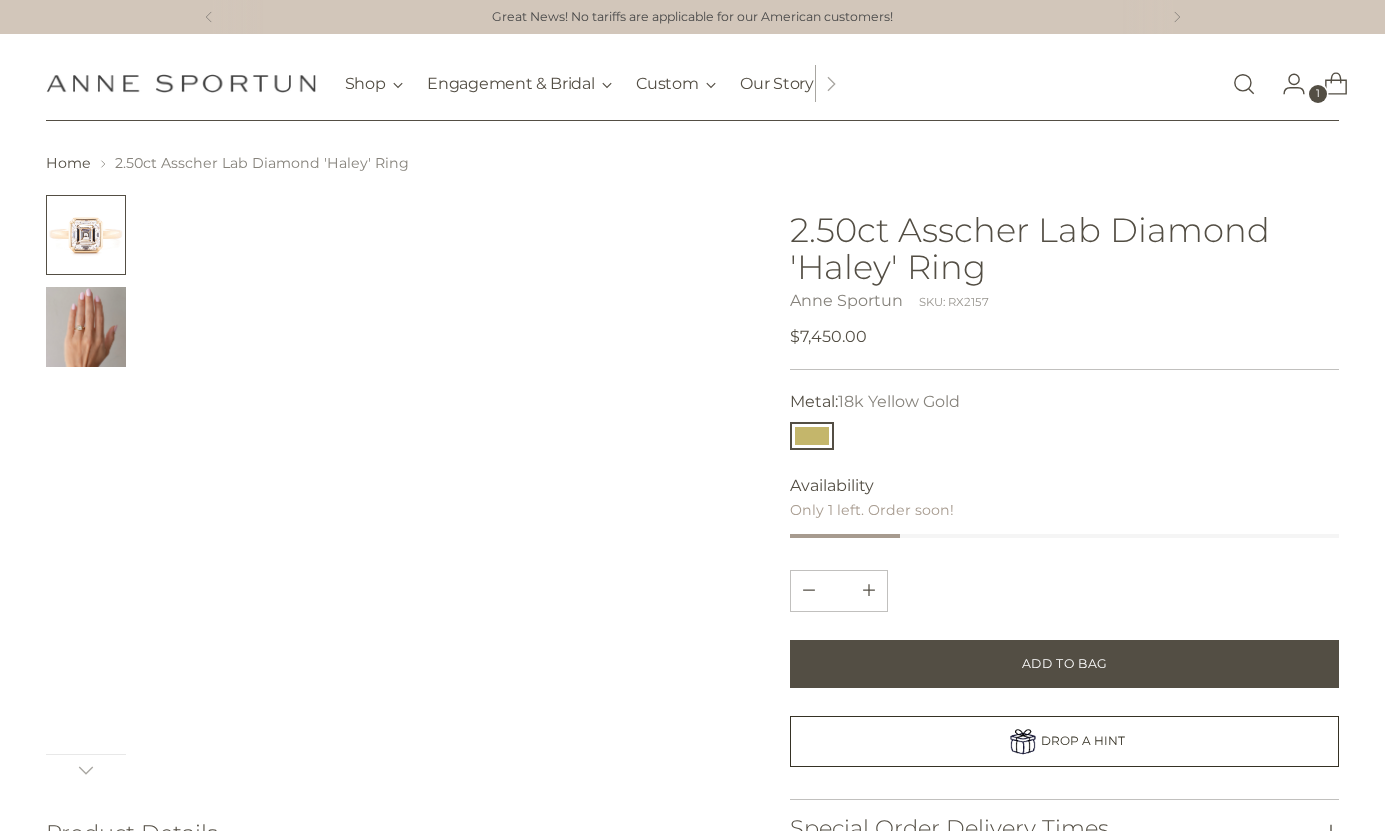 scroll, scrollTop: 0, scrollLeft: 0, axis: both 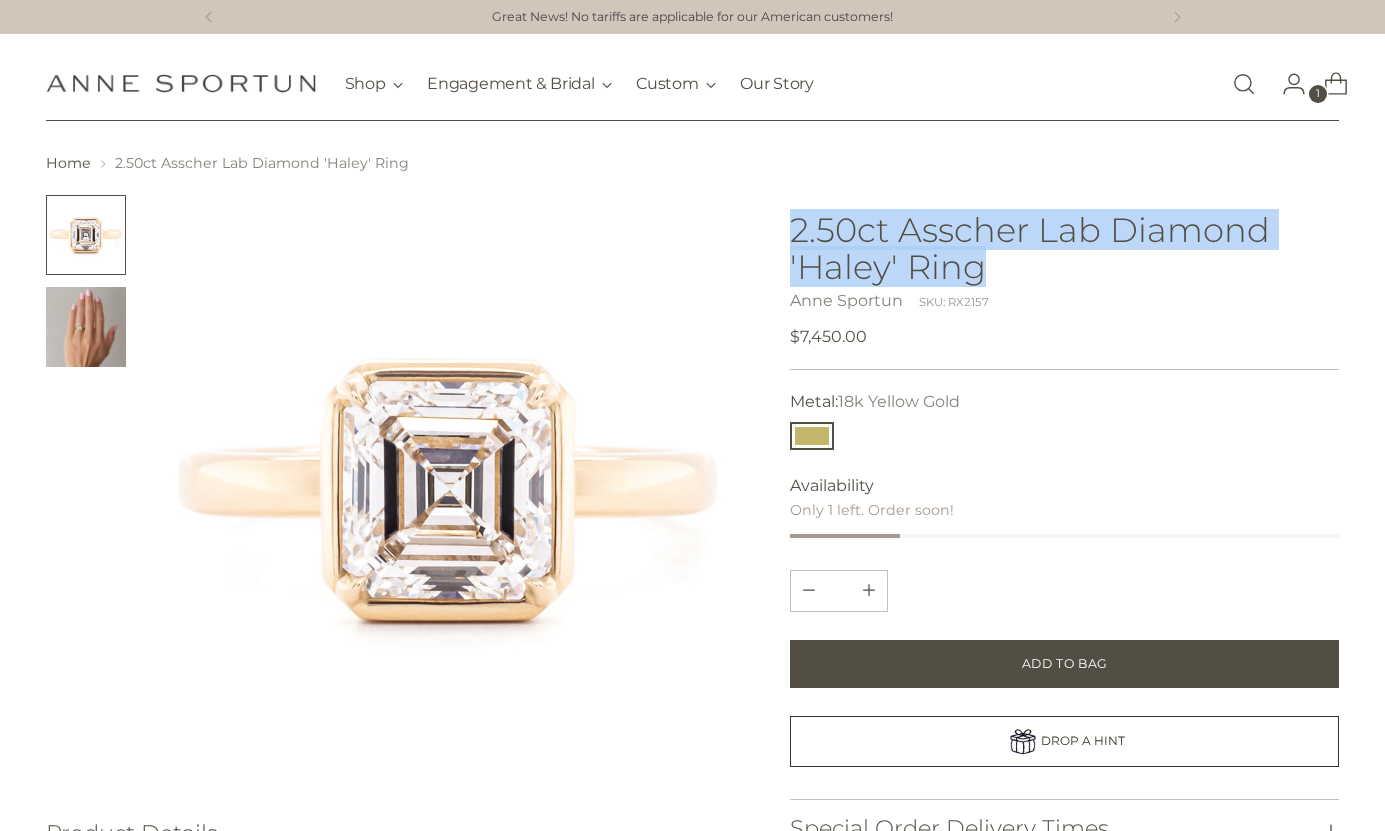 drag, startPoint x: 996, startPoint y: 258, endPoint x: 790, endPoint y: 215, distance: 210.44002 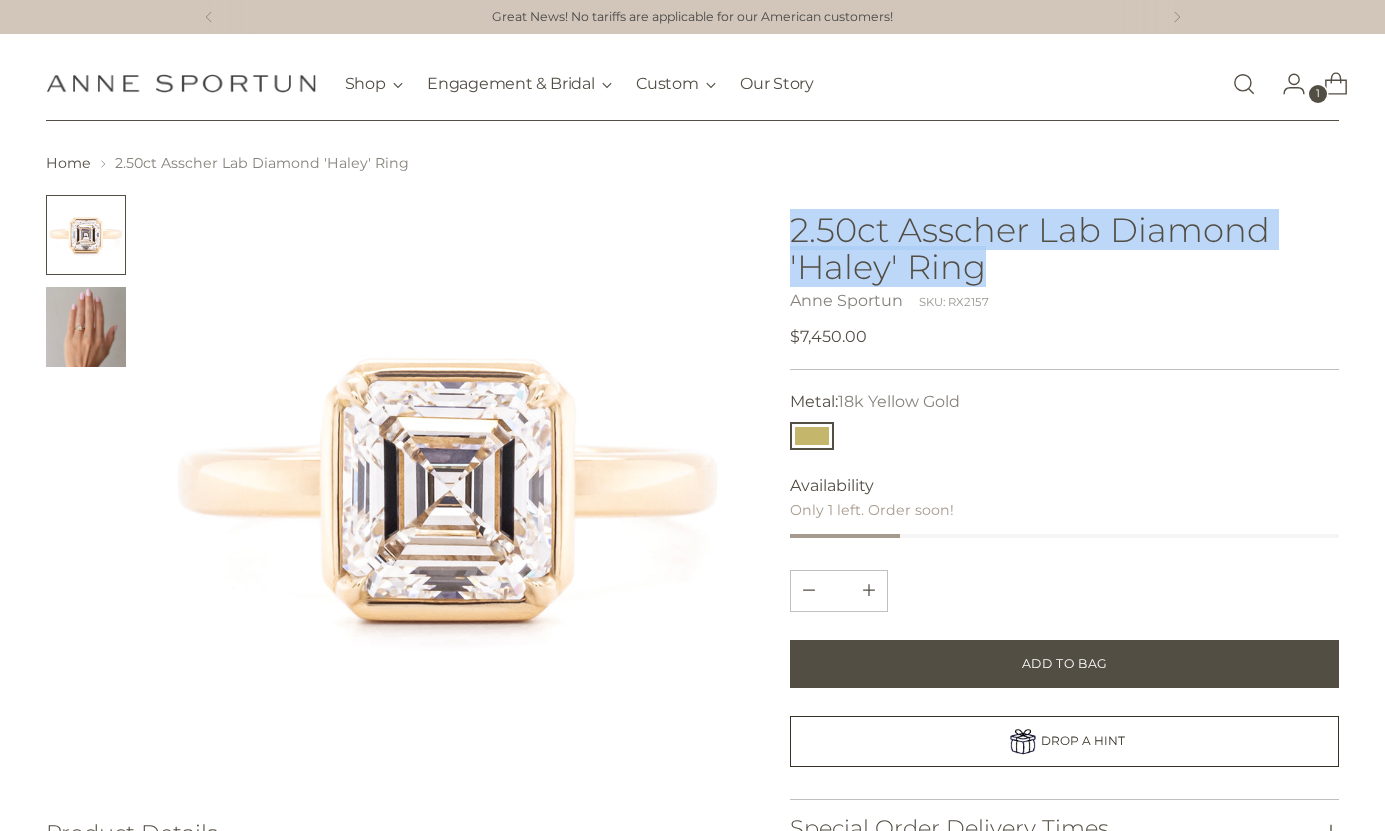 click on "2.50ct Asscher Lab Diamond 'Haley' Ring" at bounding box center [1064, 248] 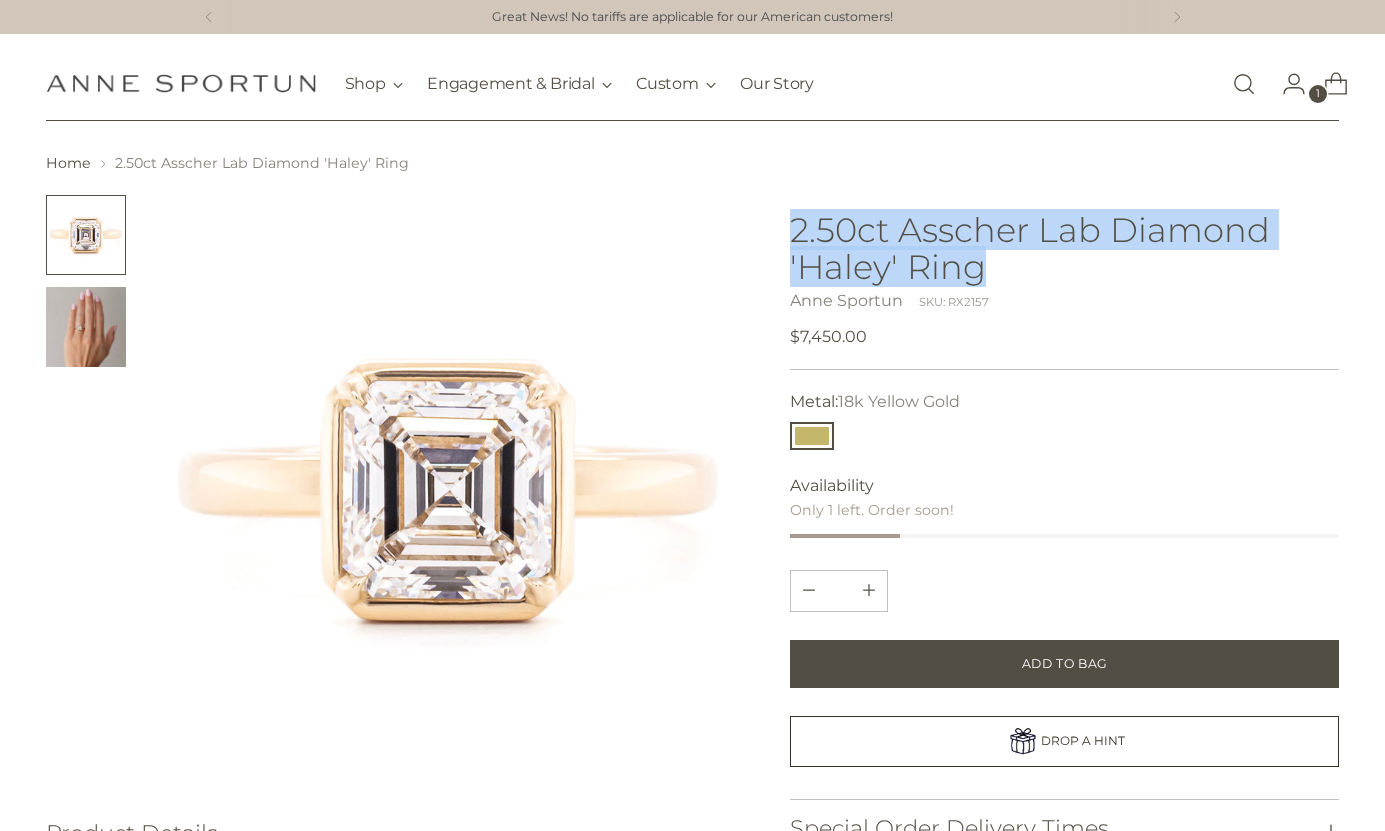 copy on "2.50ct Asscher Lab Diamond 'Haley' Ring" 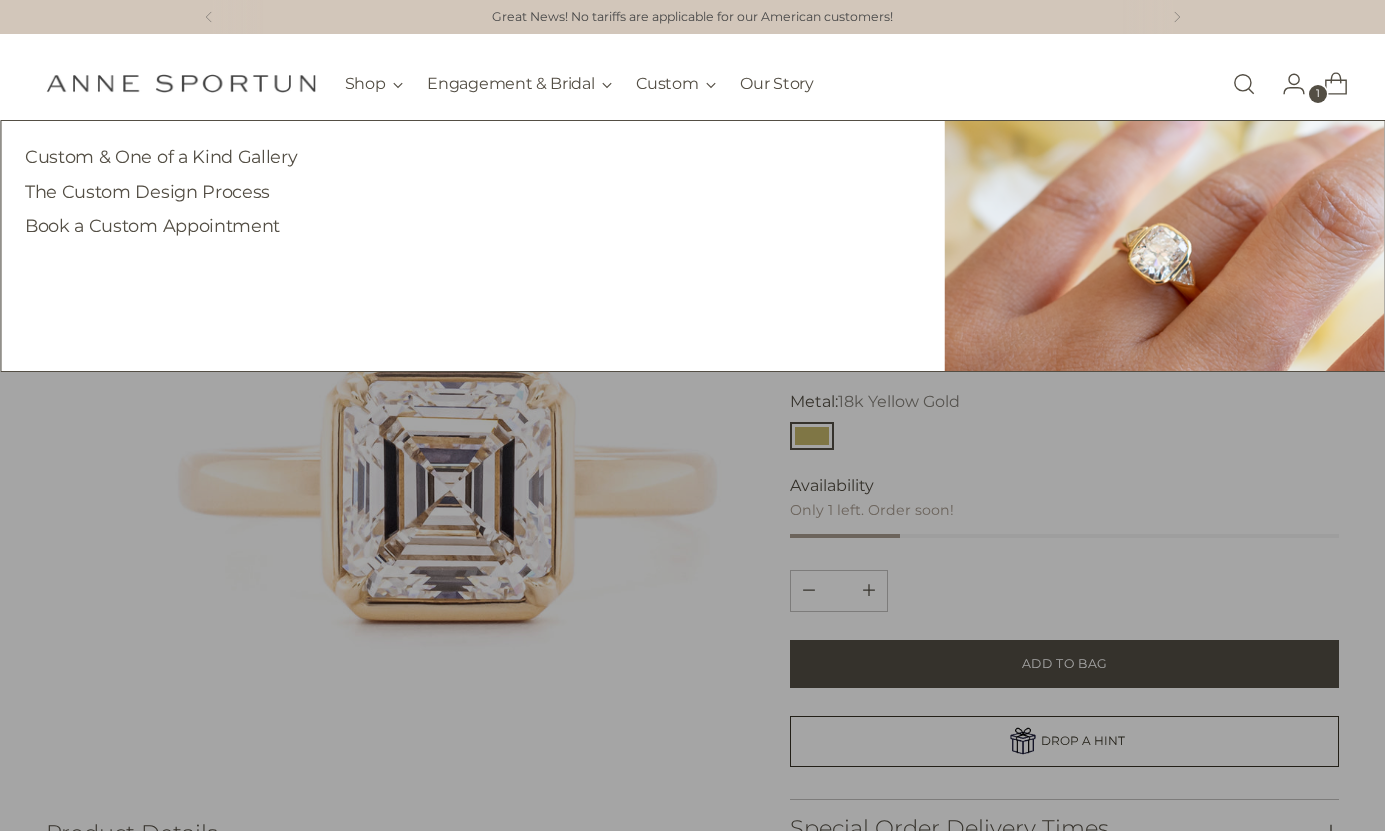 click on "Shop
Gift Guide
New & Fresh
In-Stock & Ready to Ship
Precious Milestones
Archive Collection
By Category
Earrings
Necklaces
Chains
Rings
Bracelets & Anklets Charms Disc" at bounding box center [579, 83] 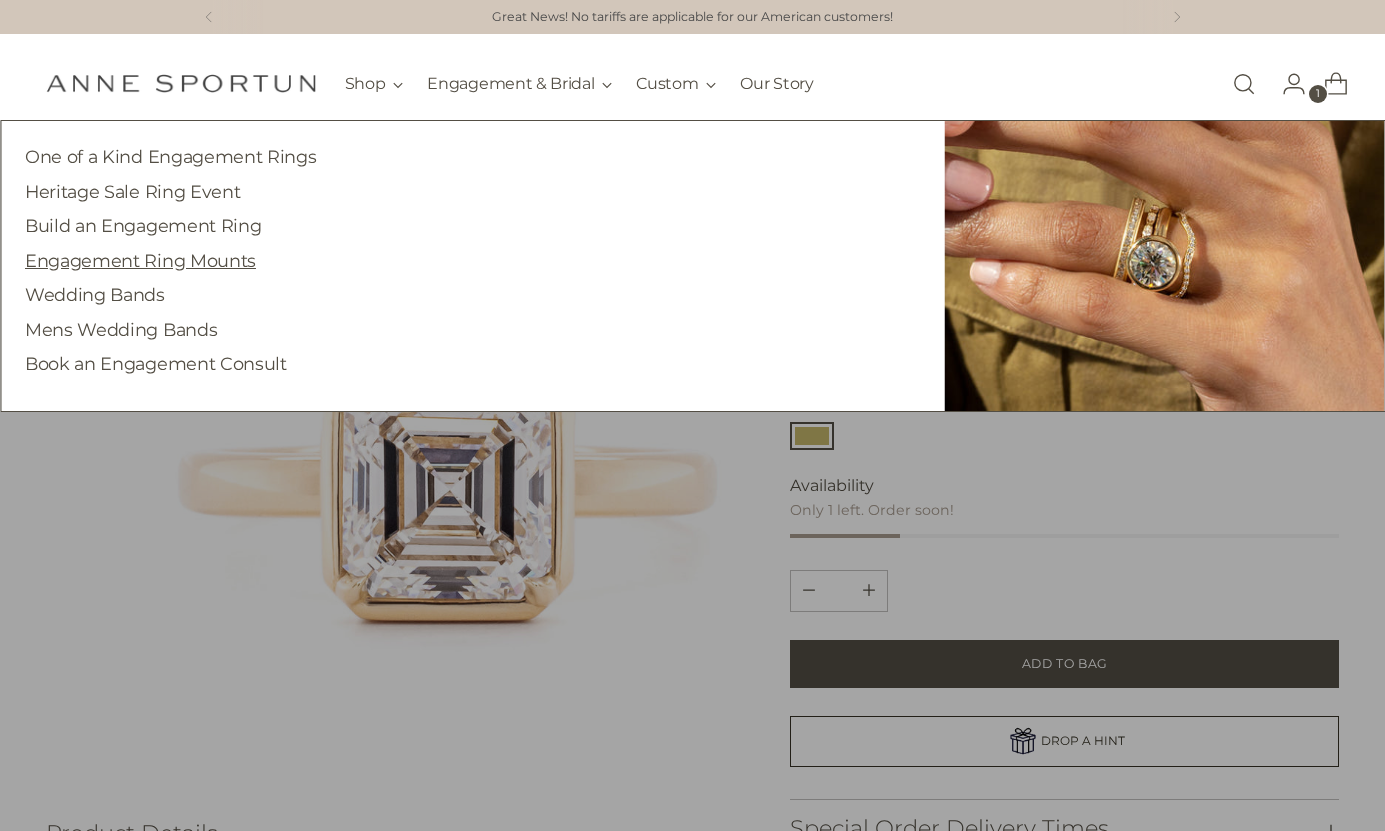 click on "Engagement Ring Mounts" at bounding box center (140, 260) 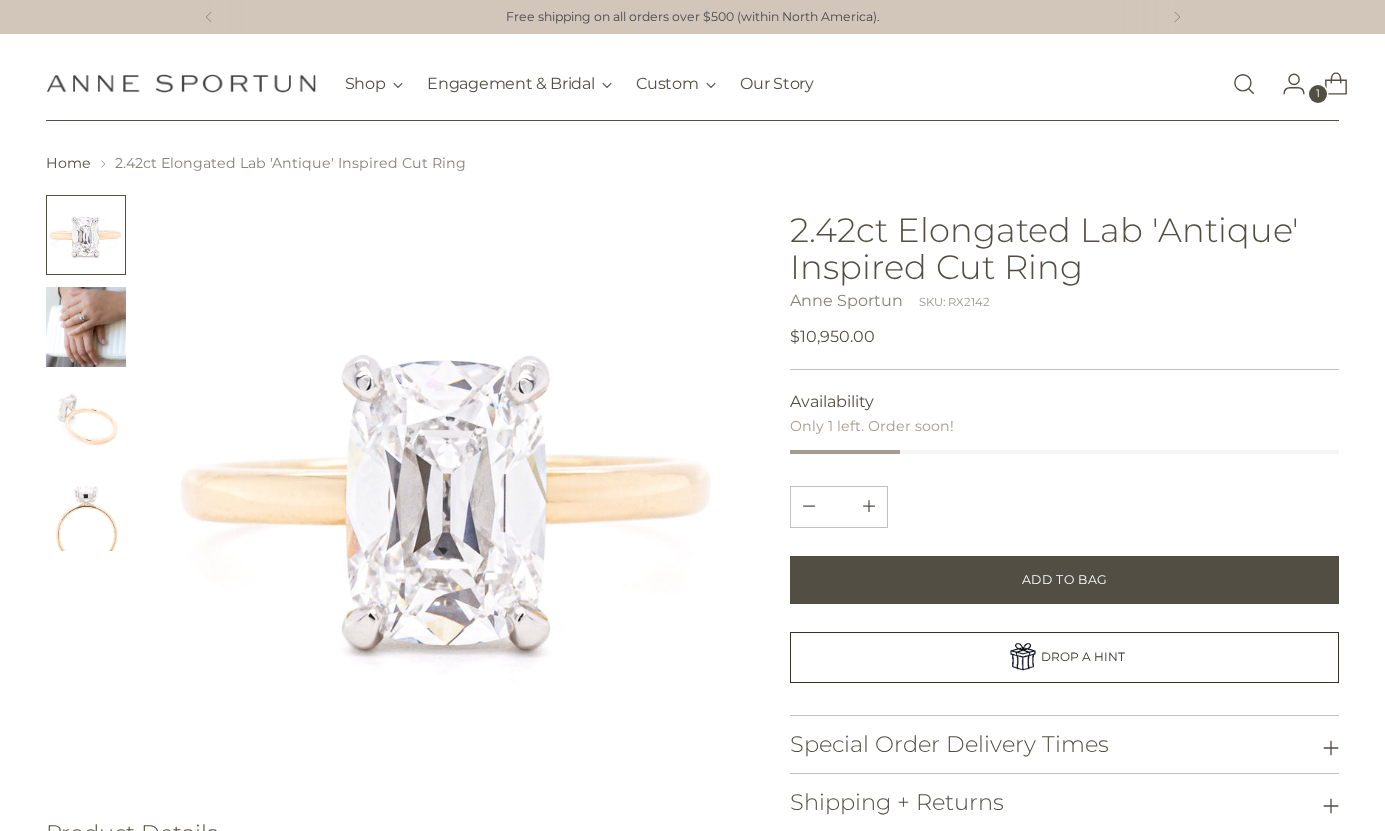 scroll, scrollTop: 0, scrollLeft: 0, axis: both 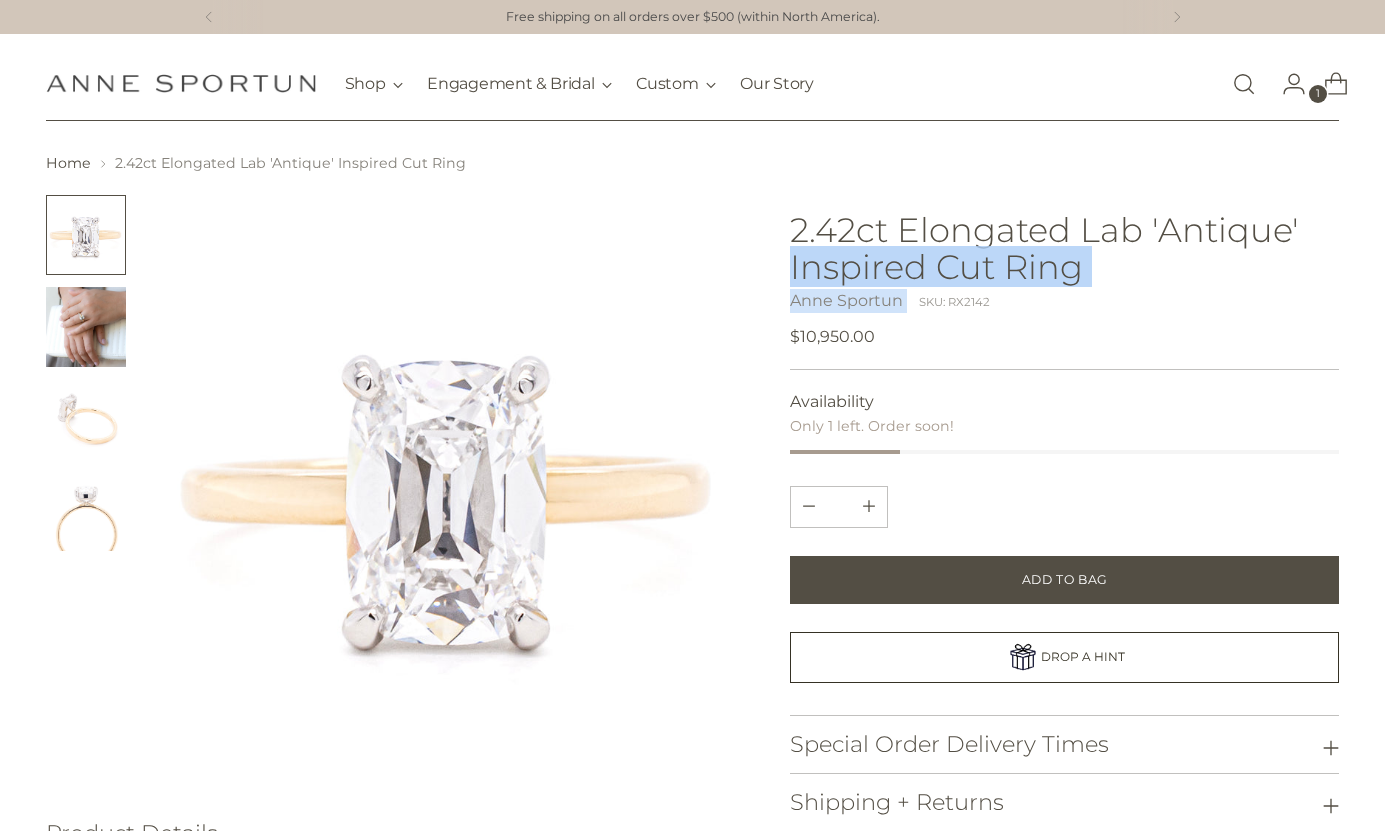 drag, startPoint x: 1105, startPoint y: 282, endPoint x: 792, endPoint y: 257, distance: 313.99683 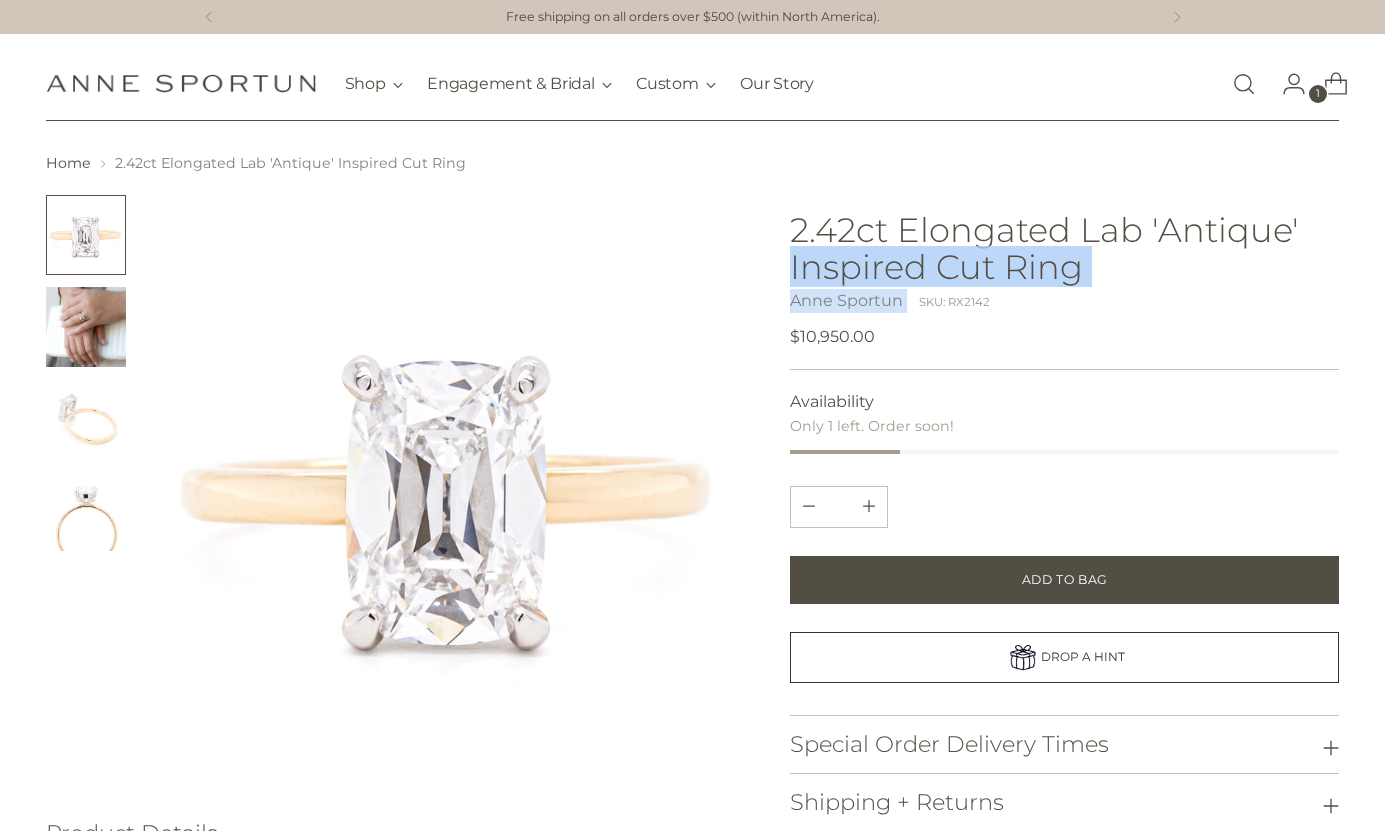 click on "2.42ct Elongated Lab 'Antique' Inspired Cut Ring Anne Sportun SKU: RX2142
Regular price
$10,950.00
Unit price
/ per" at bounding box center [1064, 280] 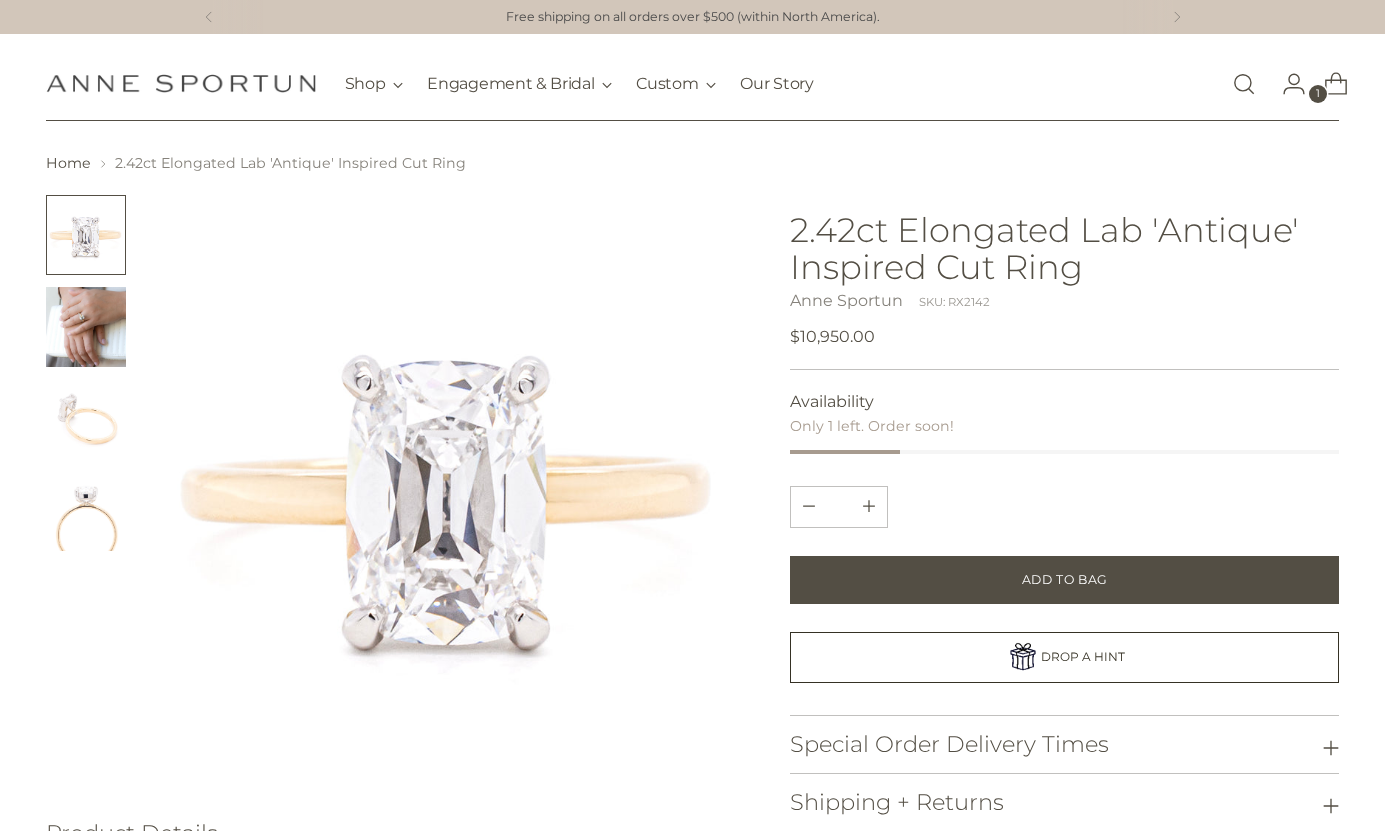 click on "2.42ct Elongated Lab 'Antique' Inspired Cut Ring" at bounding box center (1064, 248) 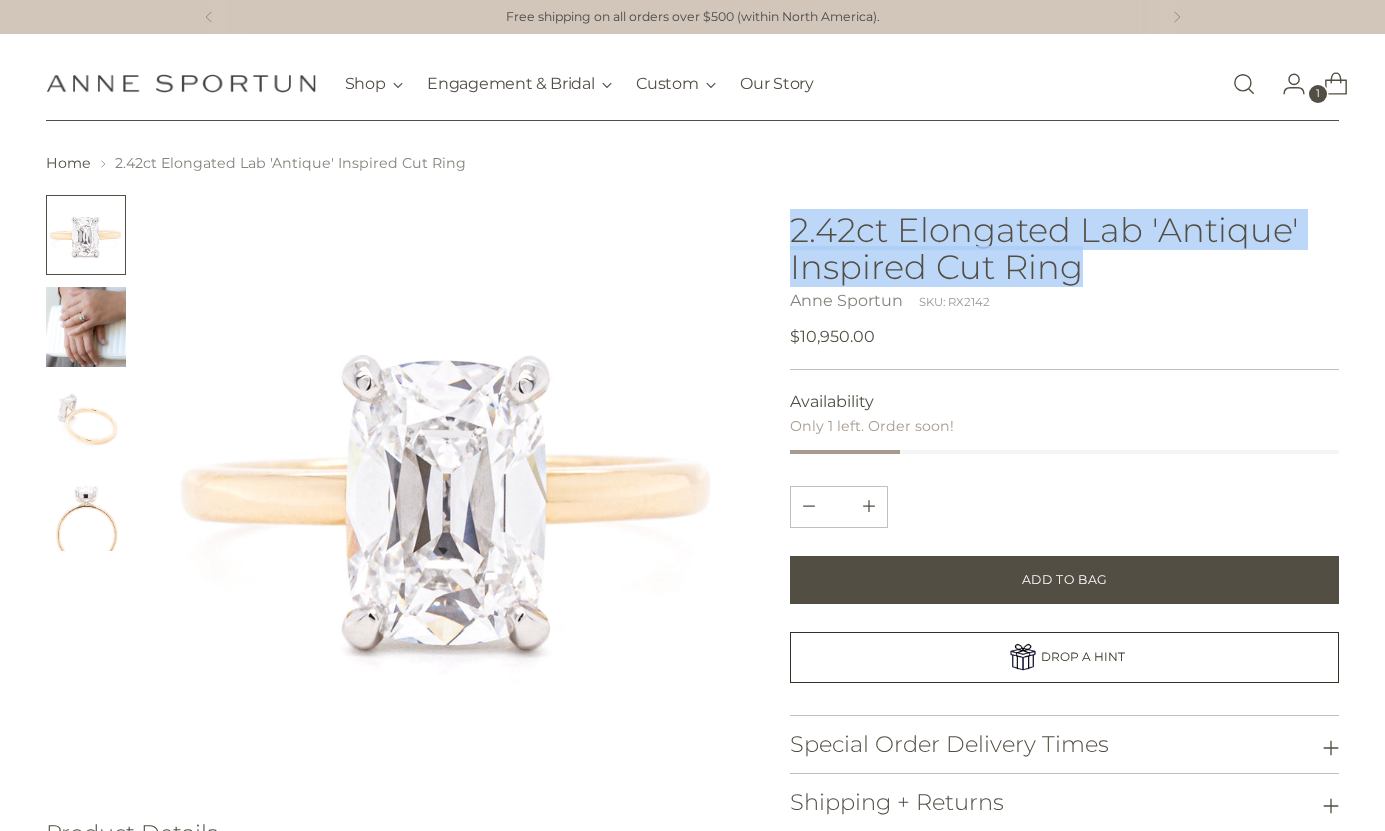 drag, startPoint x: 1086, startPoint y: 265, endPoint x: 779, endPoint y: 230, distance: 308.98868 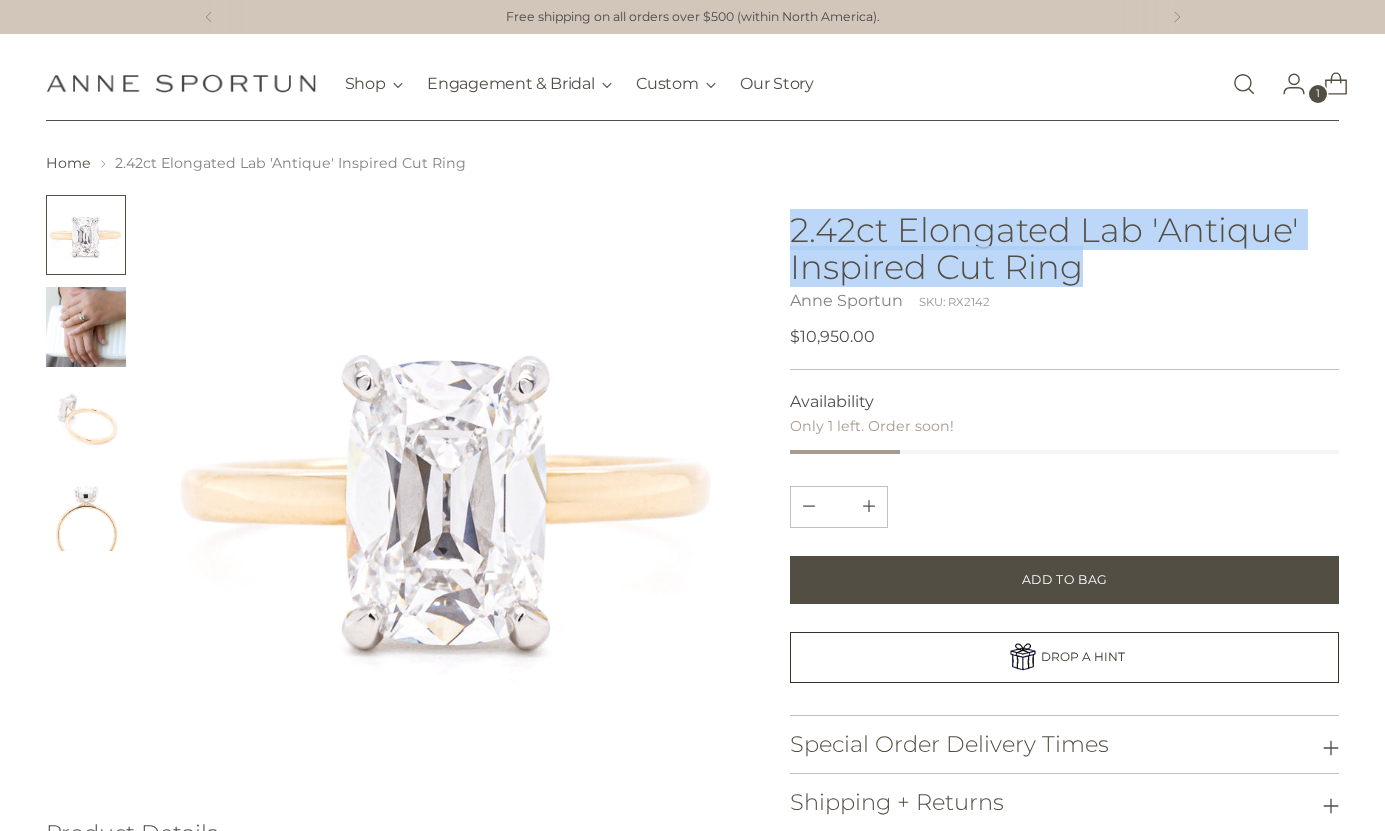 copy on "2.42ct Elongated Lab 'Antique' Inspired Cut Ring" 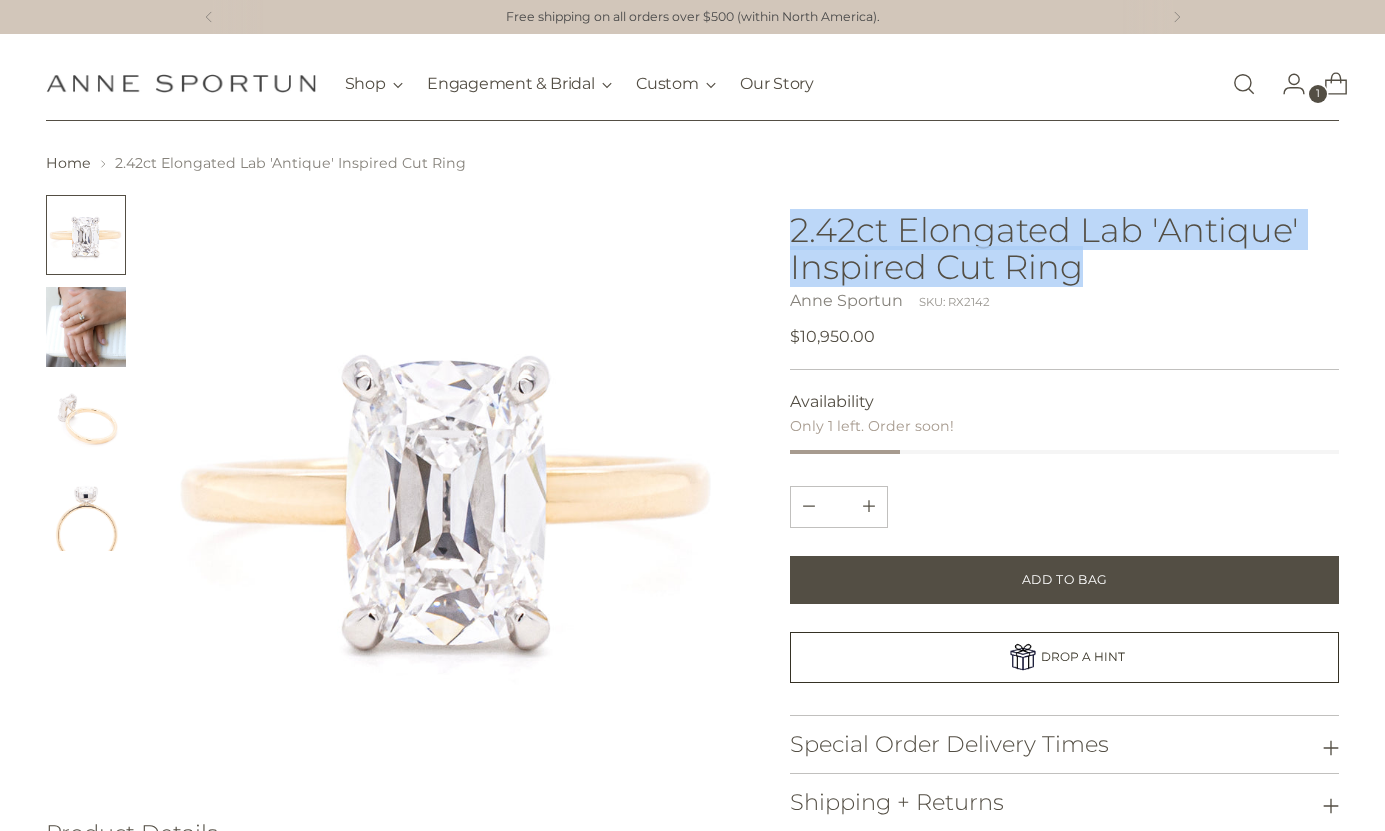 copy on "2.42ct Elongated Lab 'Antique' Inspired Cut Ring" 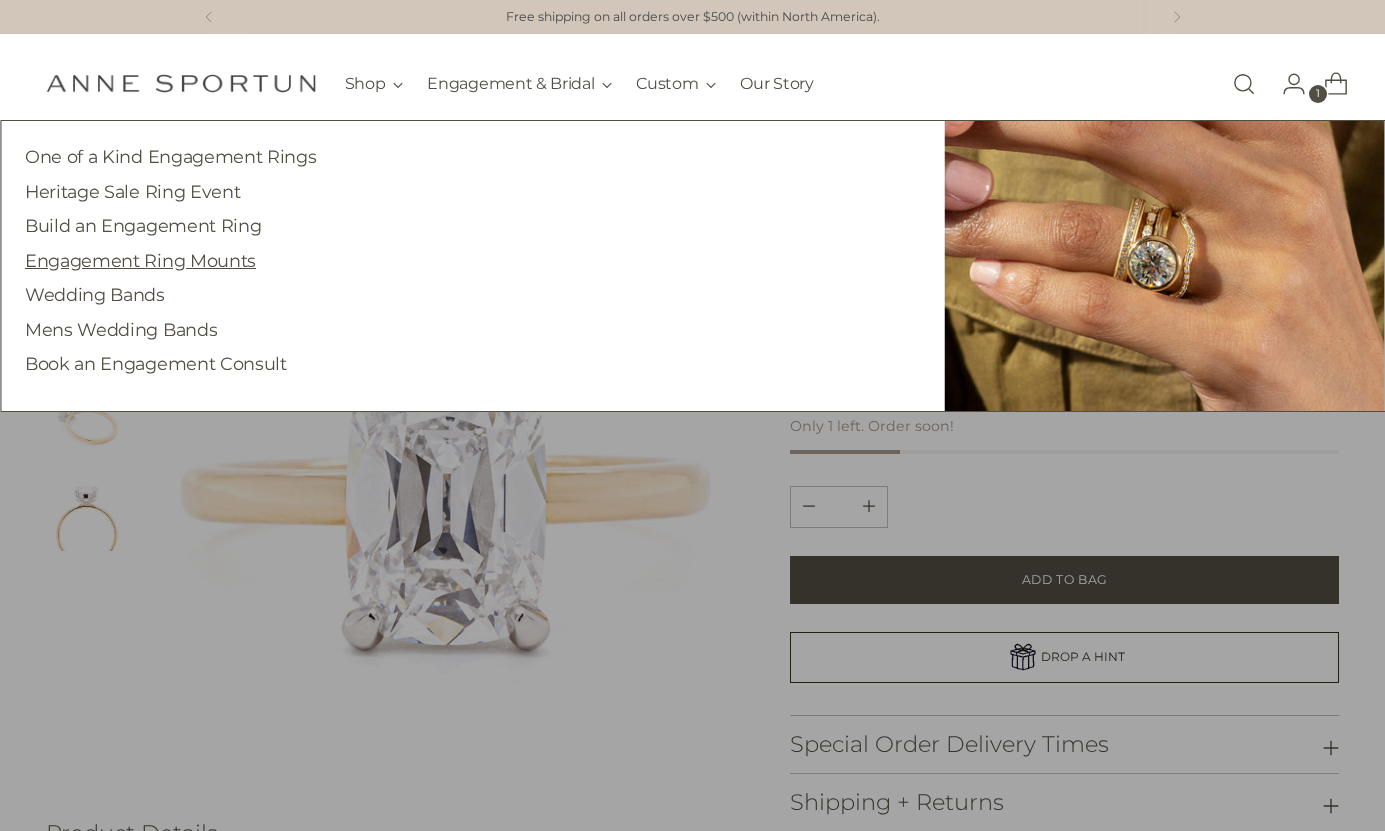 click on "Engagement Ring Mounts" at bounding box center [140, 260] 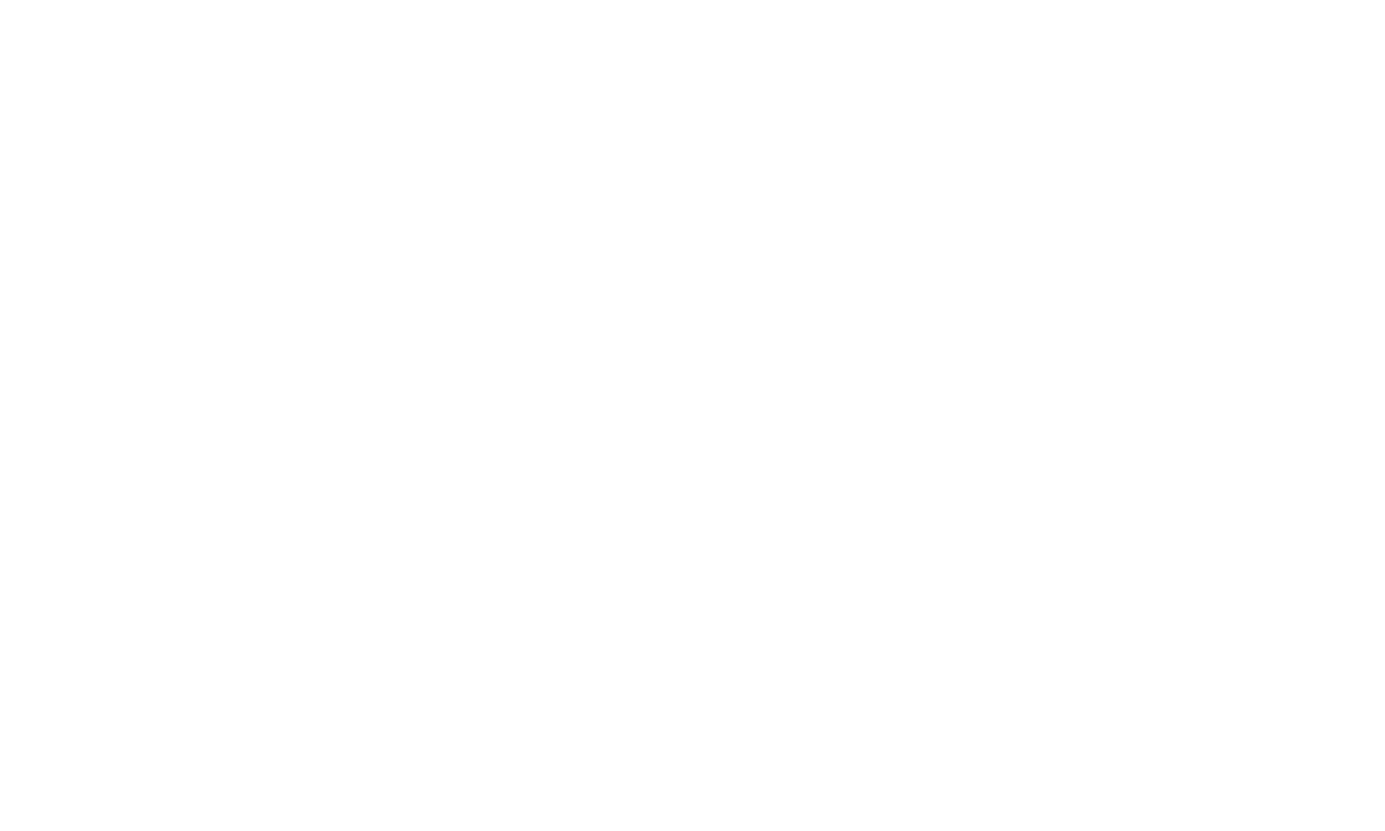 scroll, scrollTop: 35, scrollLeft: 0, axis: vertical 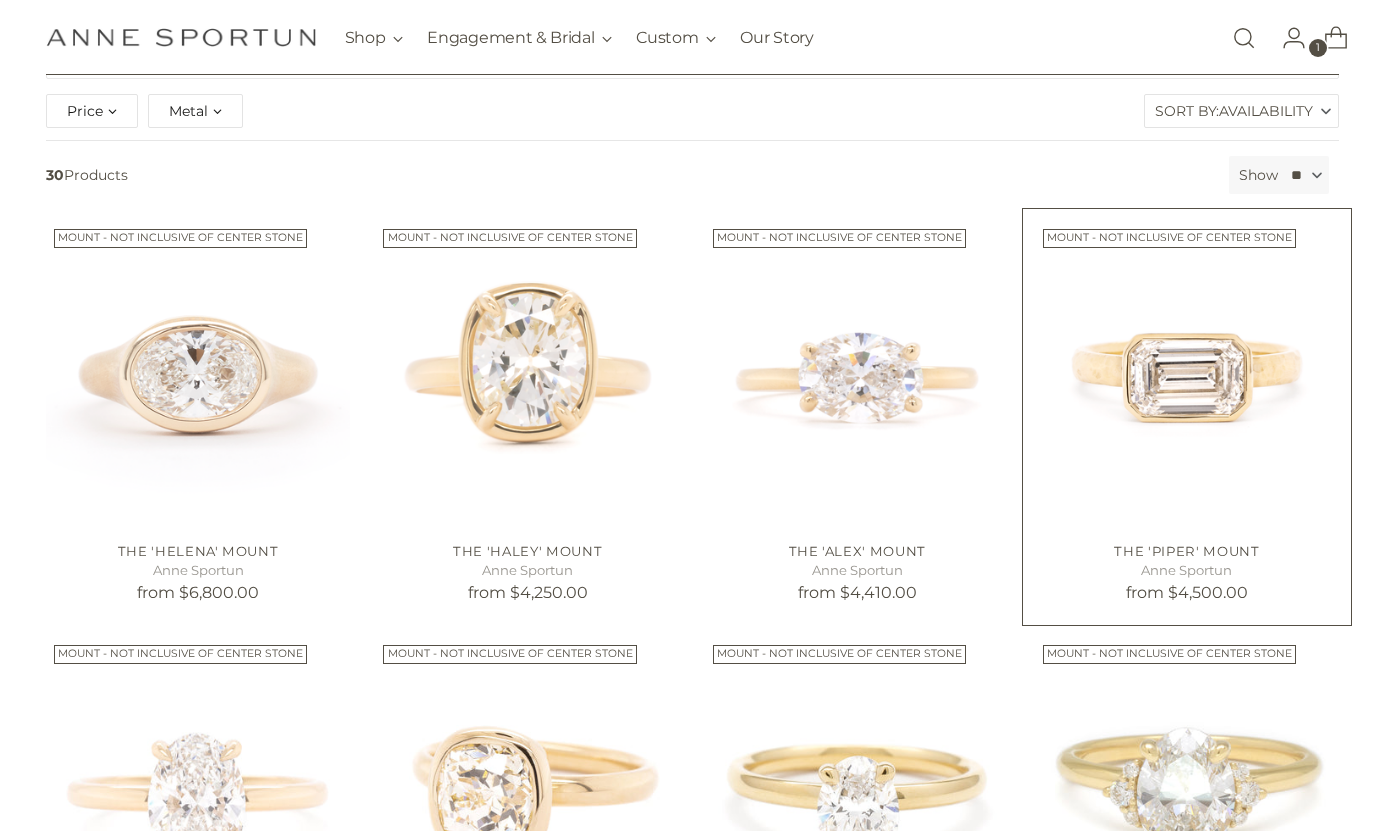 click at bounding box center [0, 0] 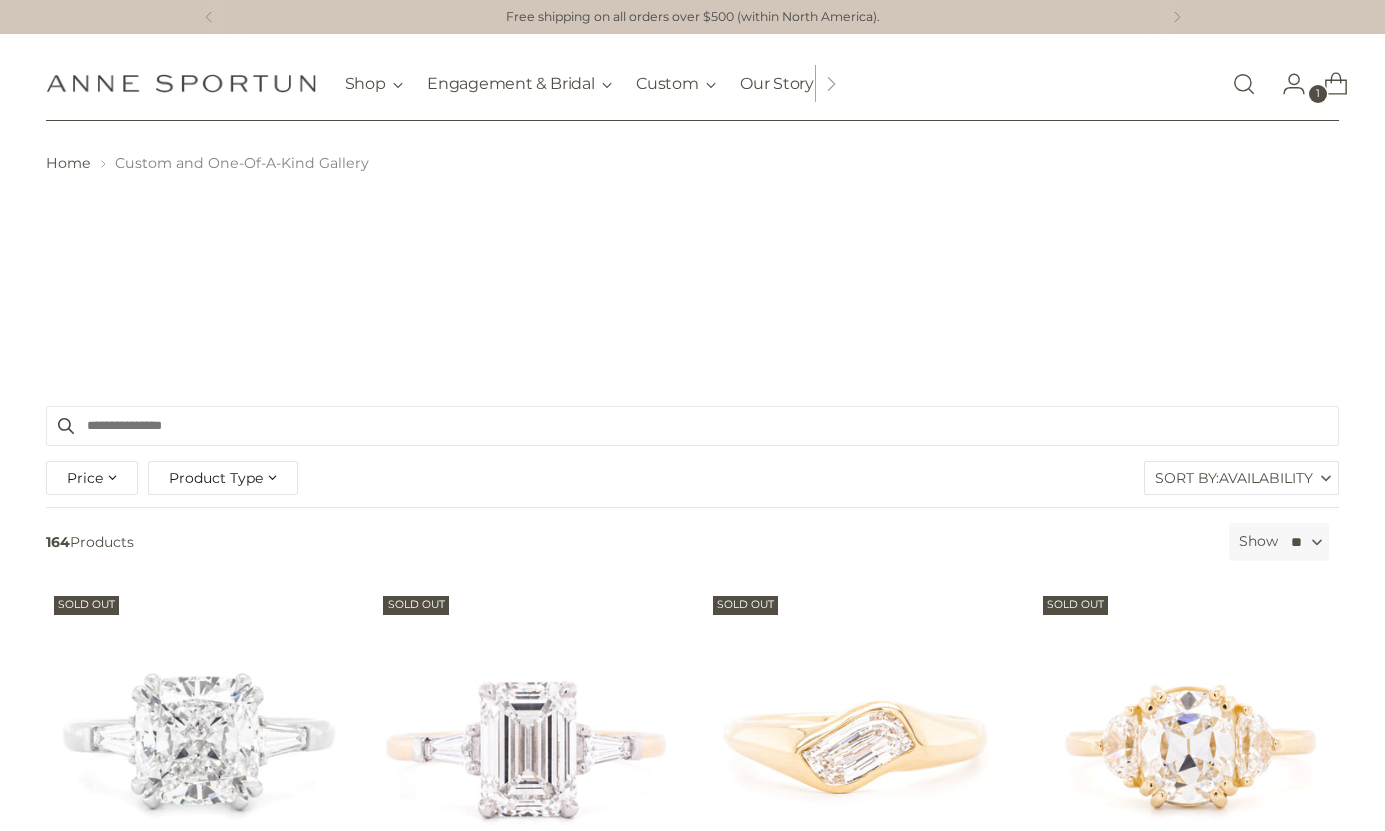 scroll, scrollTop: 0, scrollLeft: 0, axis: both 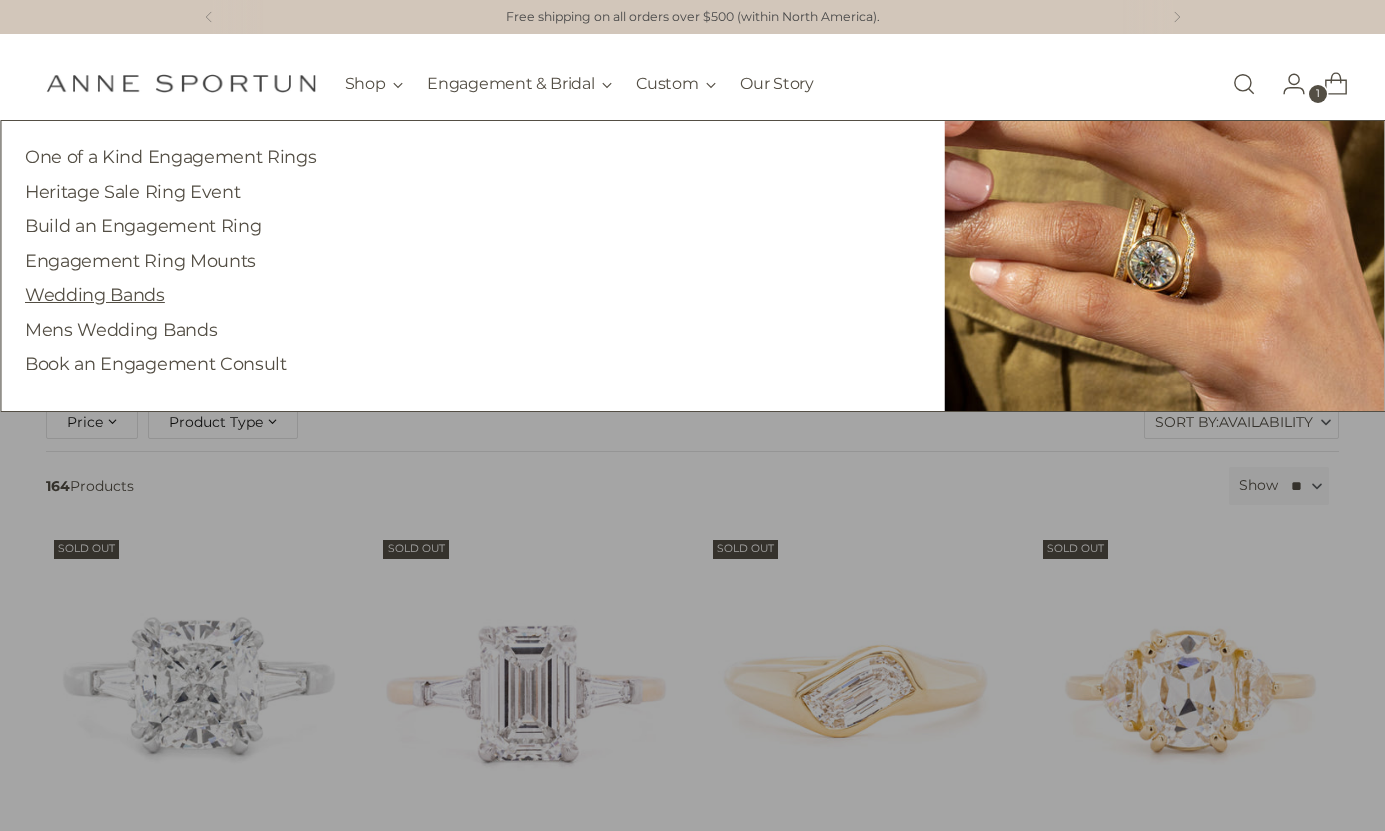 click on "Wedding Bands" at bounding box center (95, 294) 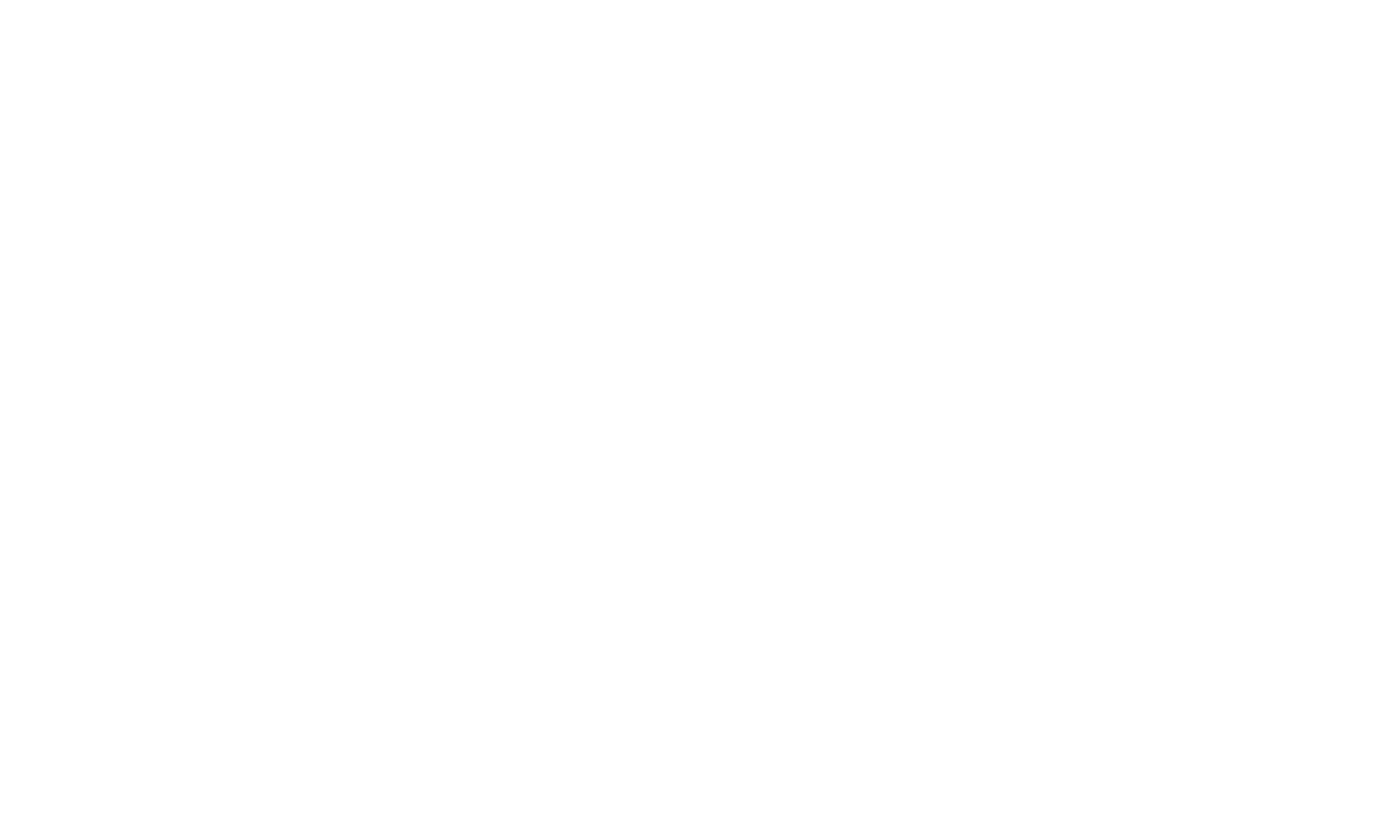 scroll, scrollTop: 0, scrollLeft: 0, axis: both 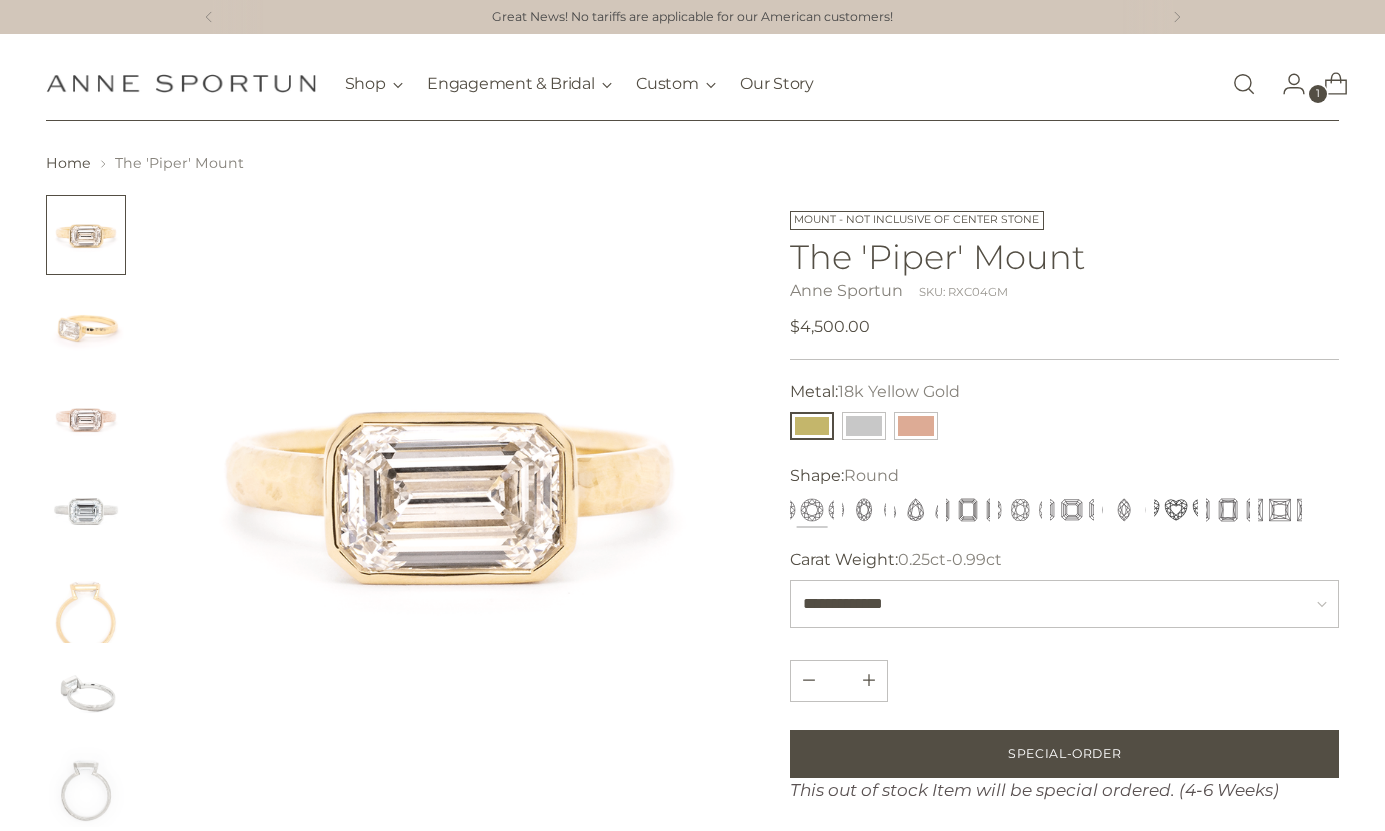 click on "The 'Piper' Mount" at bounding box center [1064, 256] 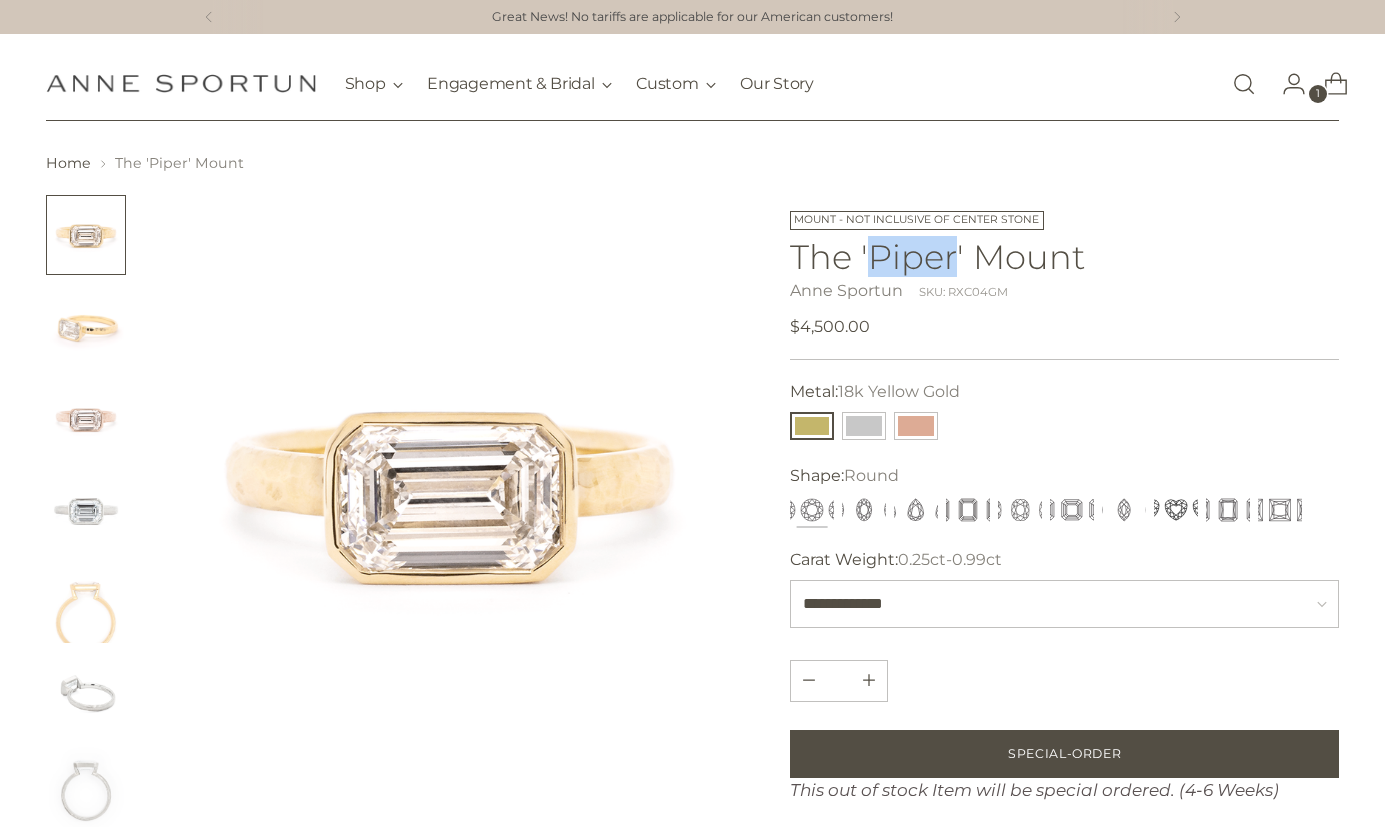 click on "The 'Piper' Mount" at bounding box center (1064, 256) 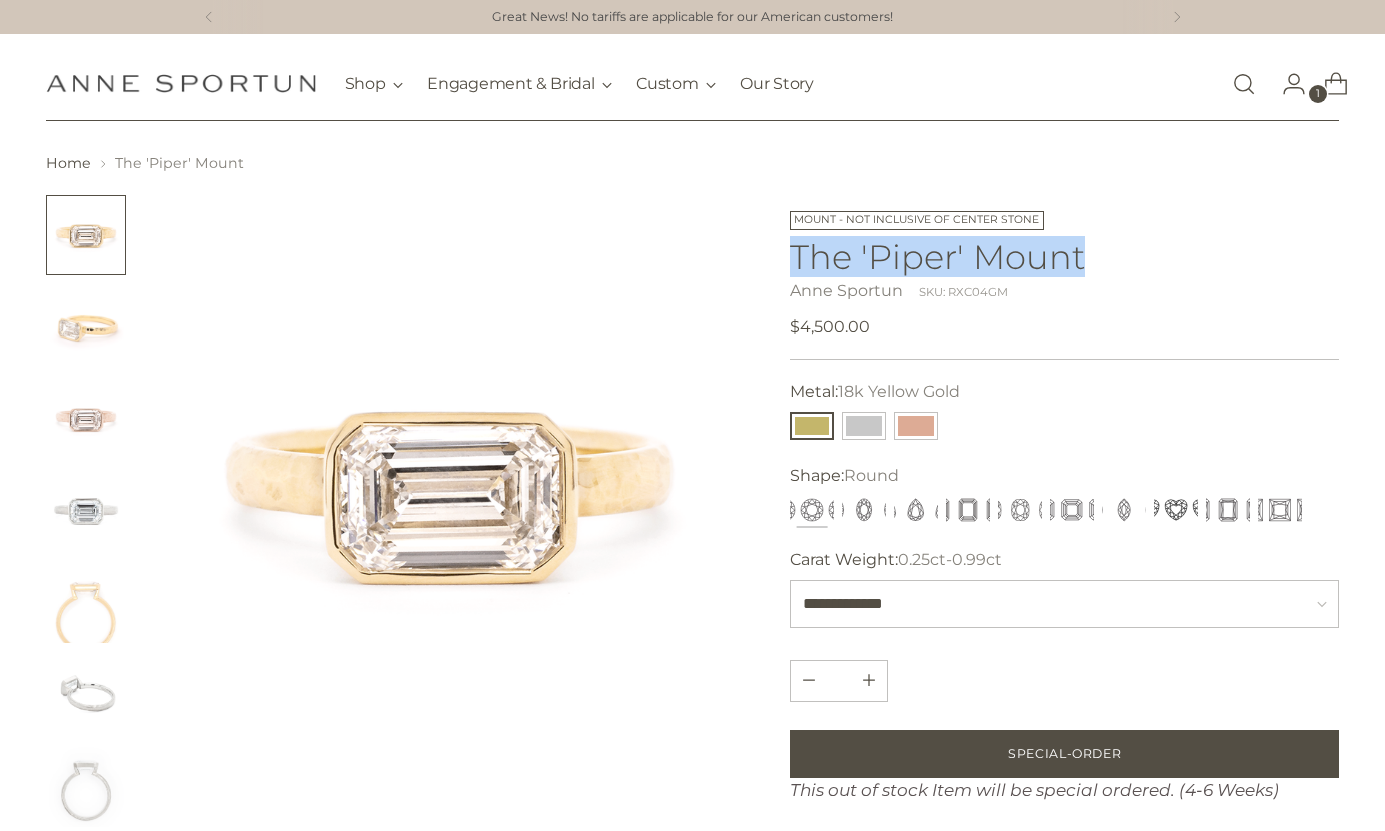 click on "The 'Piper' Mount" at bounding box center [1064, 256] 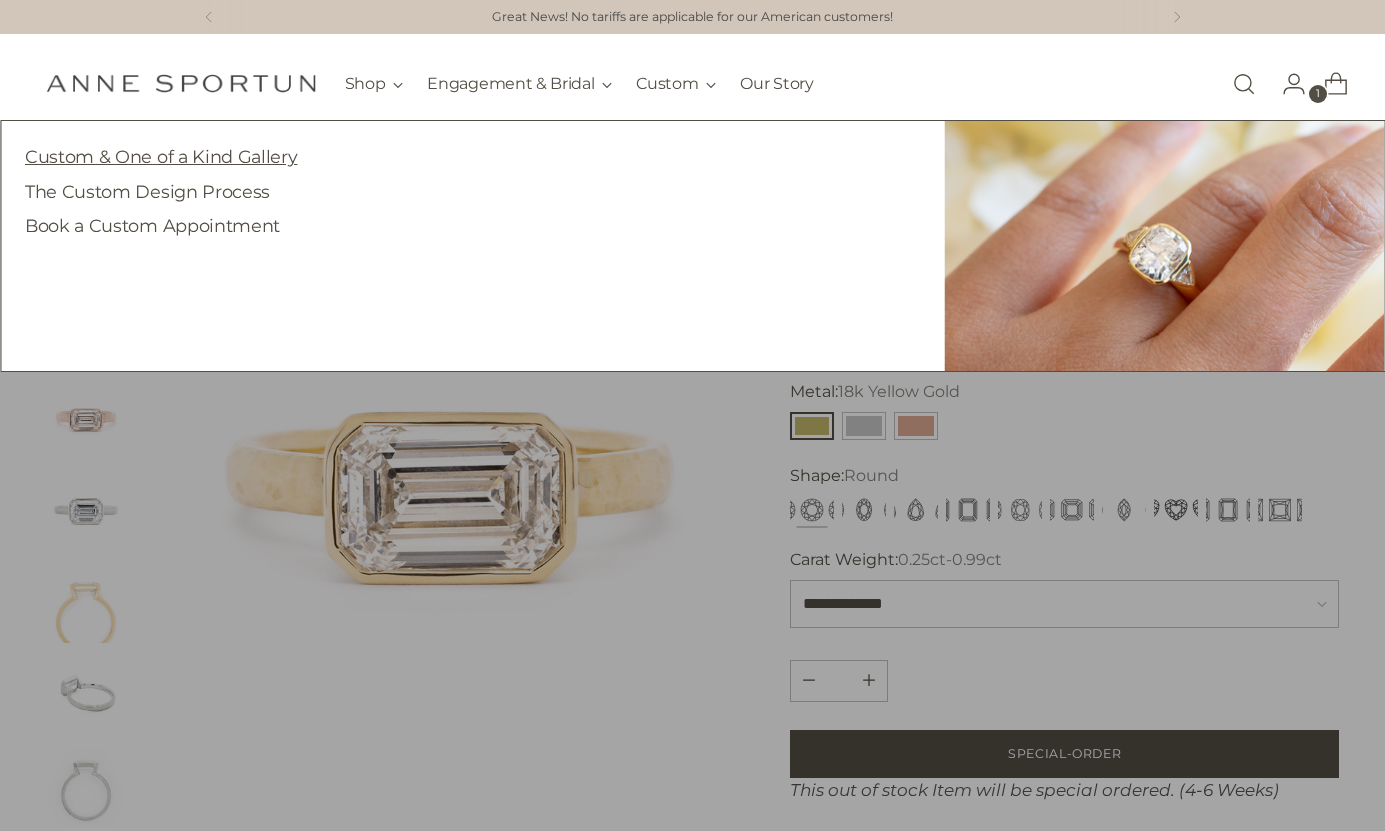 click on "Custom & One of a Kind Gallery" at bounding box center (161, 156) 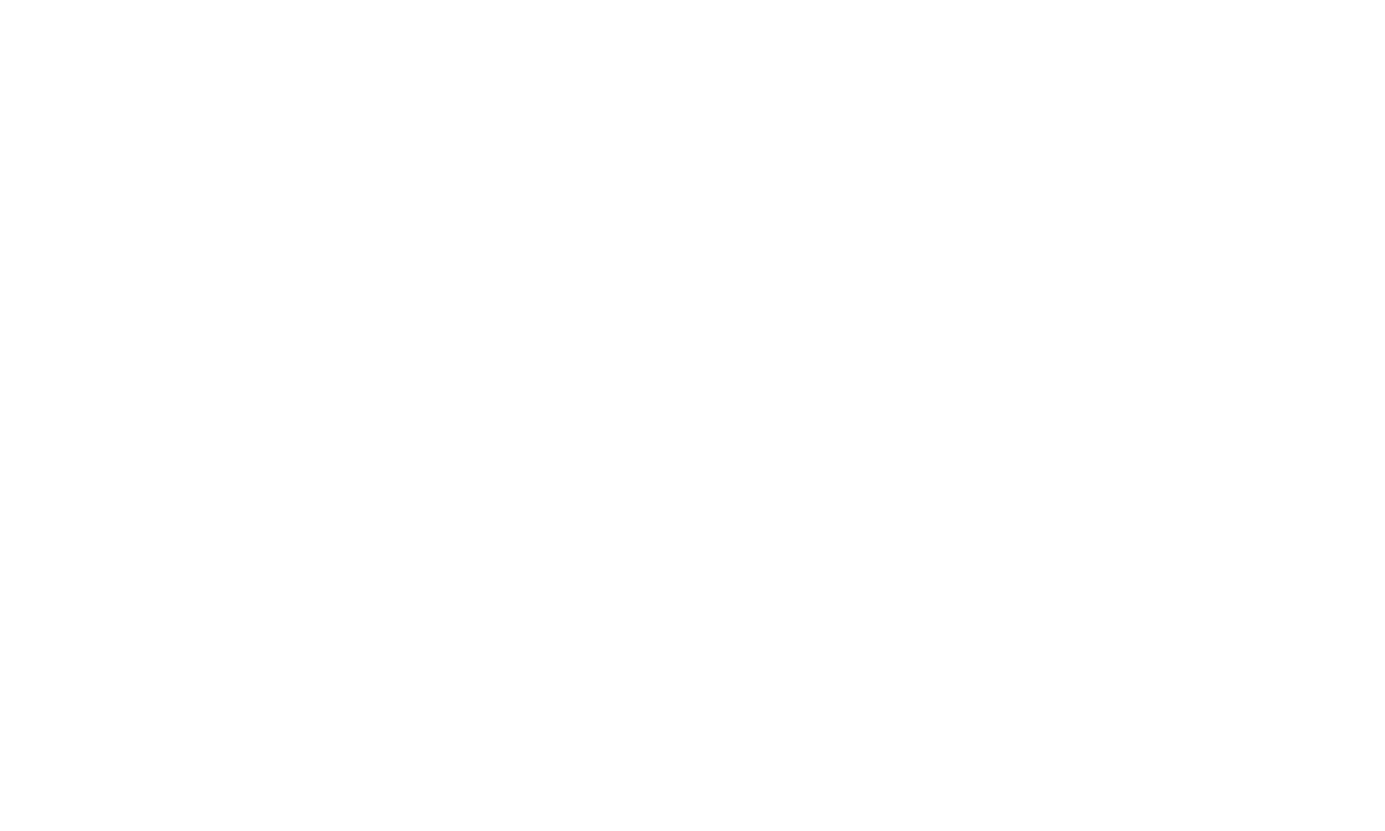 scroll, scrollTop: 0, scrollLeft: 0, axis: both 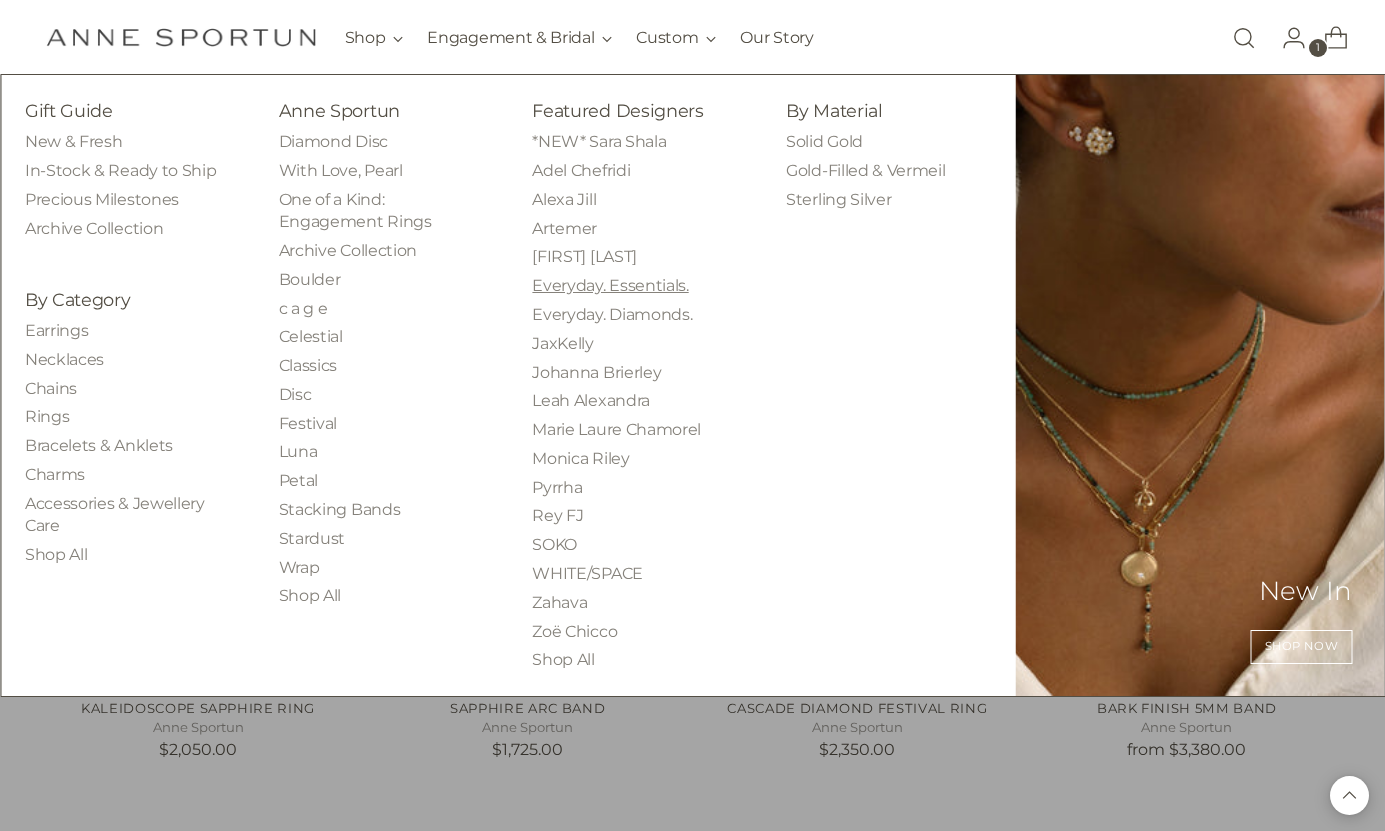 click on "Everyday. Essentials." at bounding box center (610, 285) 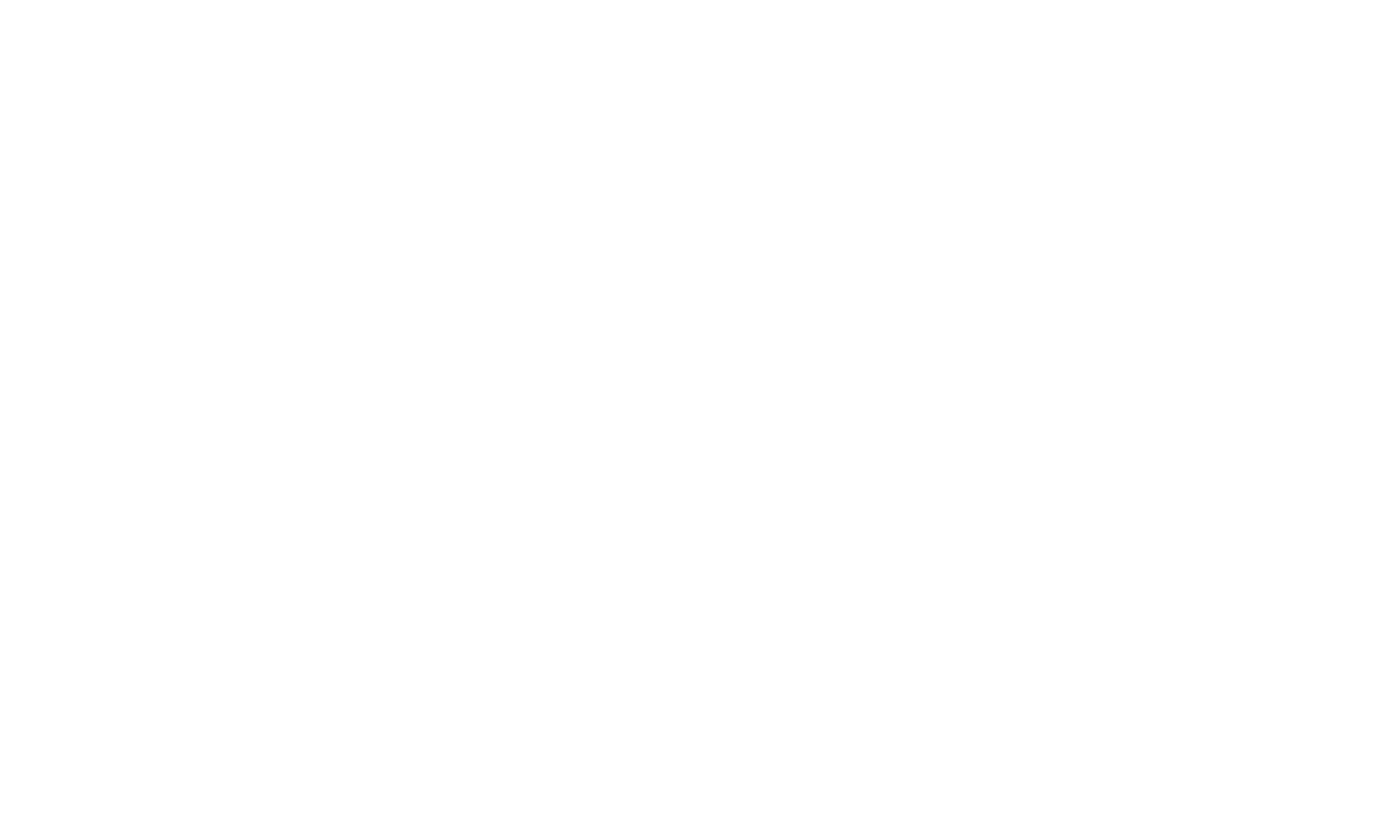 scroll, scrollTop: 0, scrollLeft: 0, axis: both 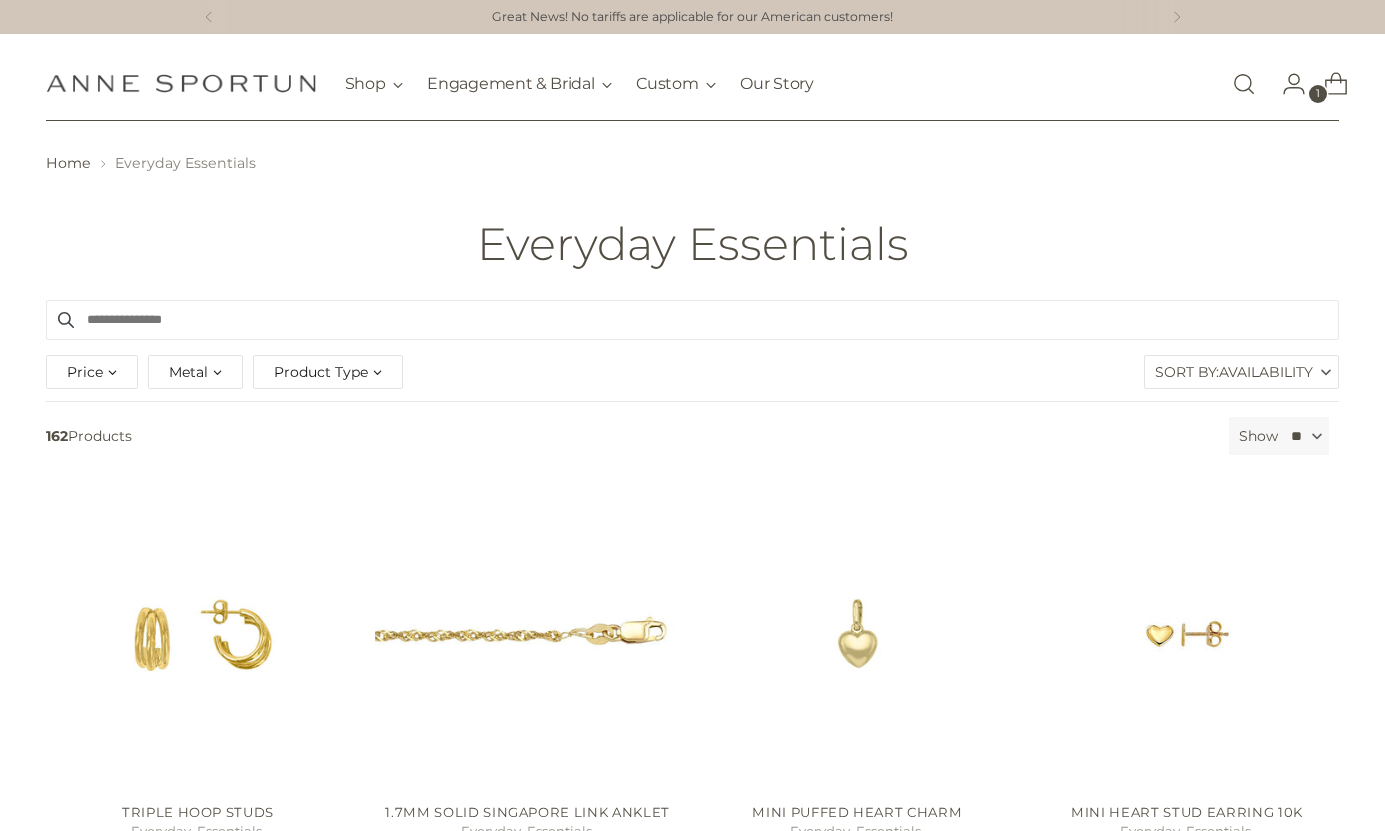 click on "Product Type" at bounding box center [328, 372] 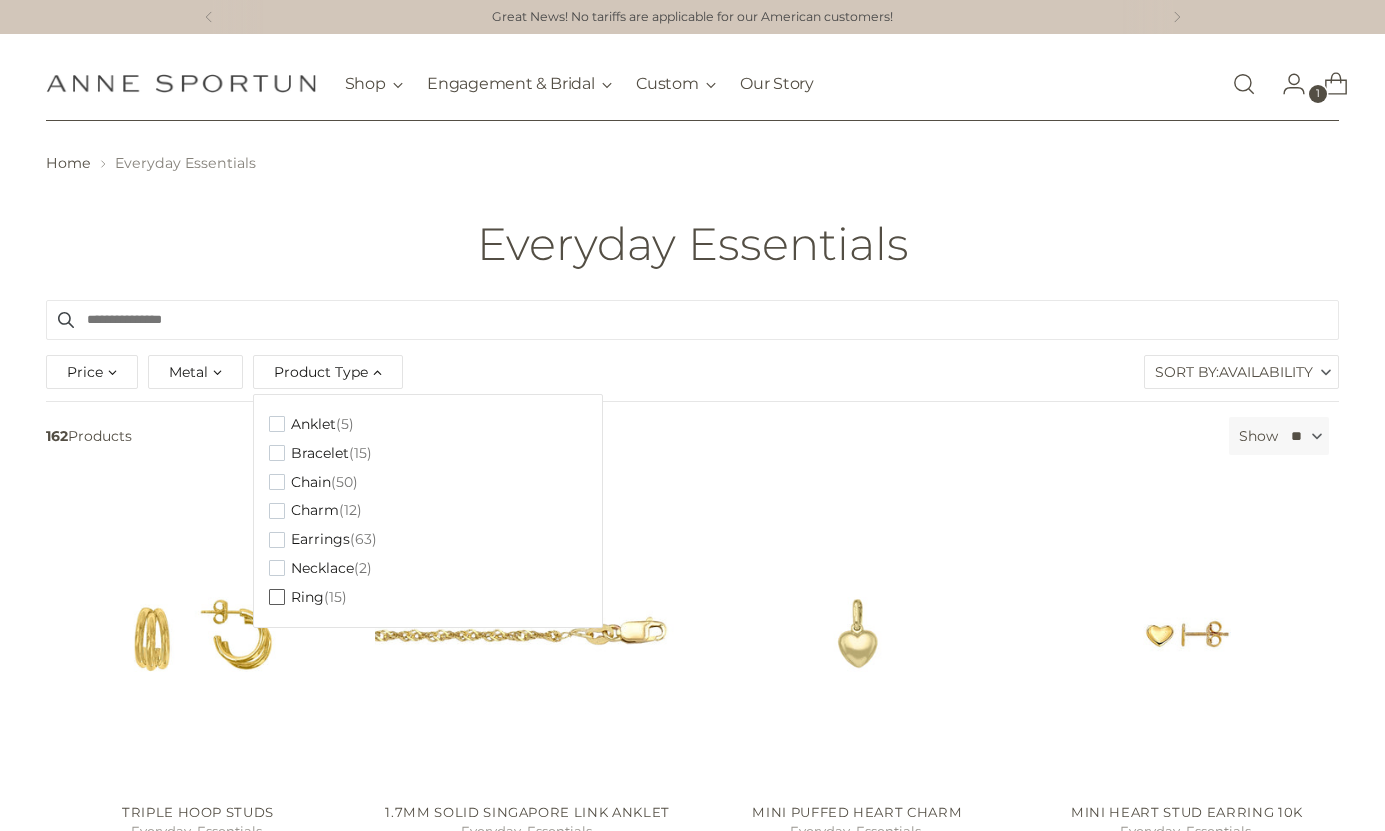 click on "(15)" at bounding box center (335, 597) 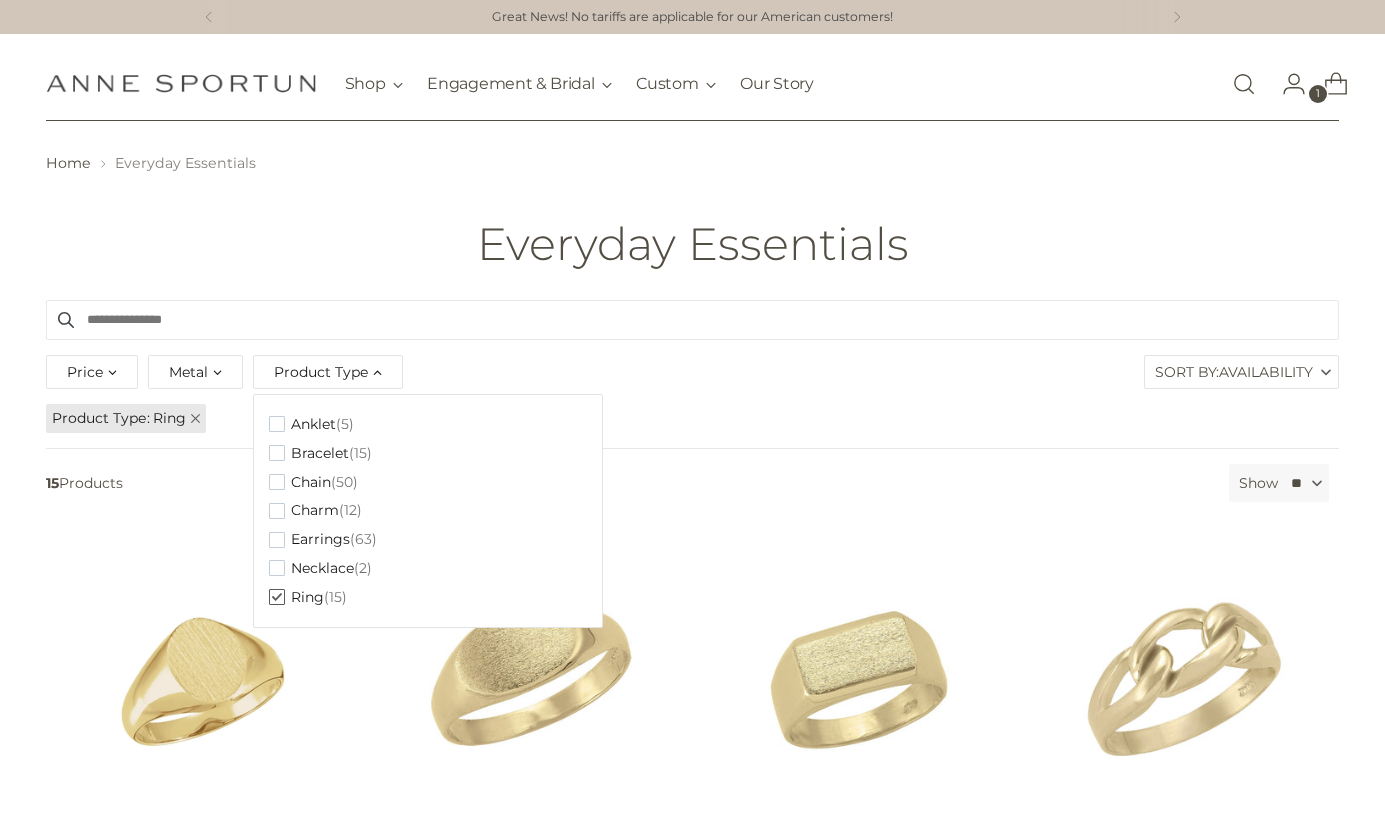click on "Everyday Essentials" at bounding box center (692, 244) 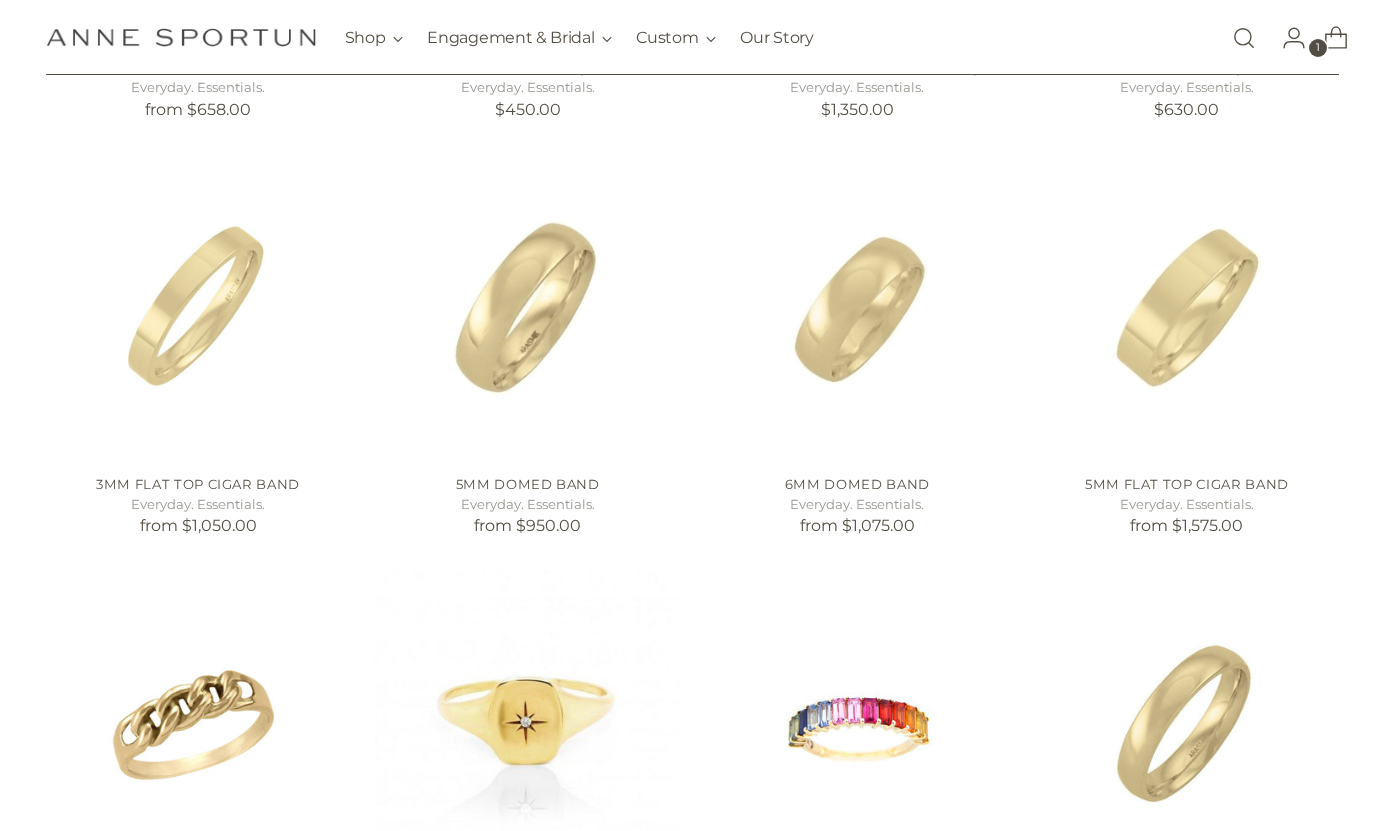 scroll, scrollTop: 803, scrollLeft: 0, axis: vertical 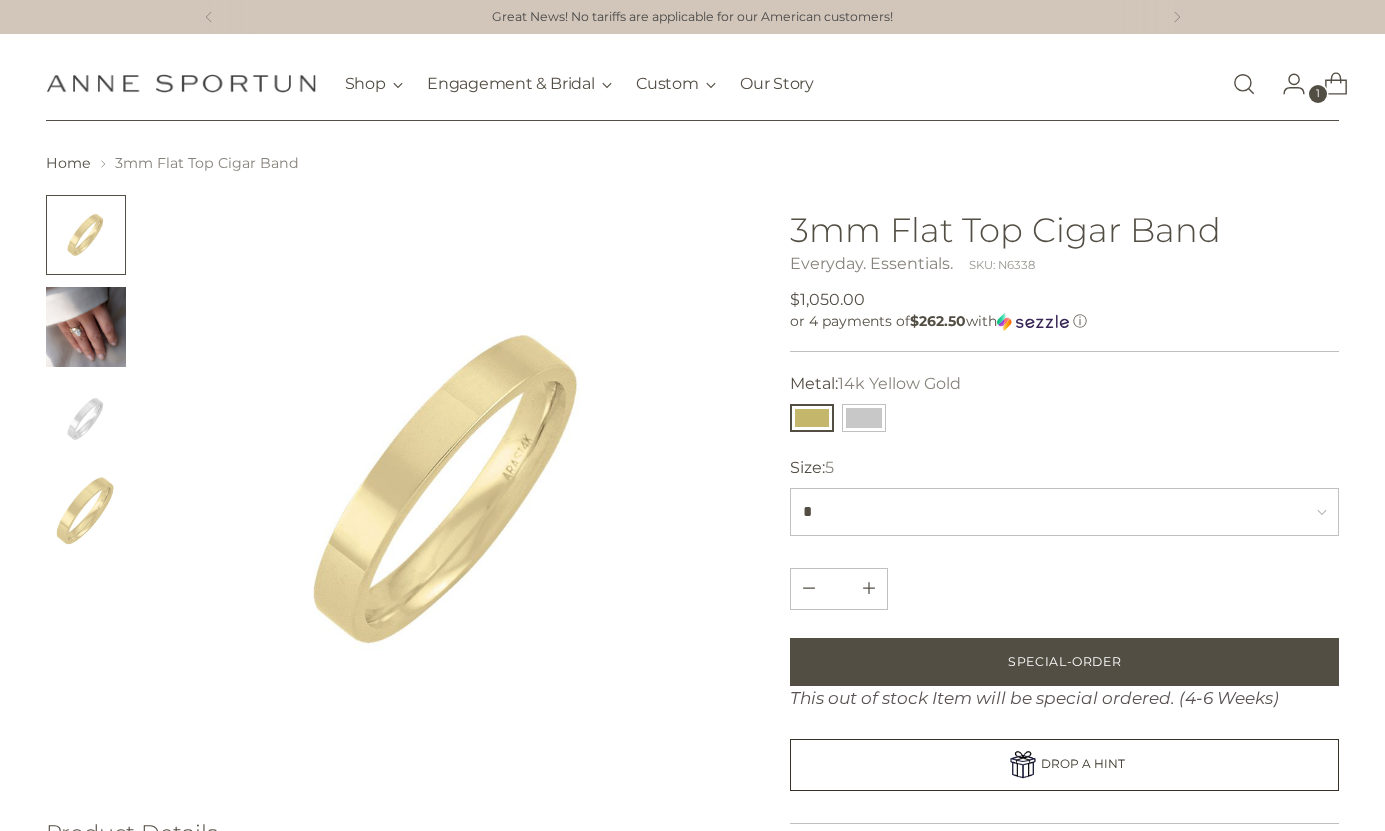 click on "3mm Flat Top Cigar Band" at bounding box center (1064, 229) 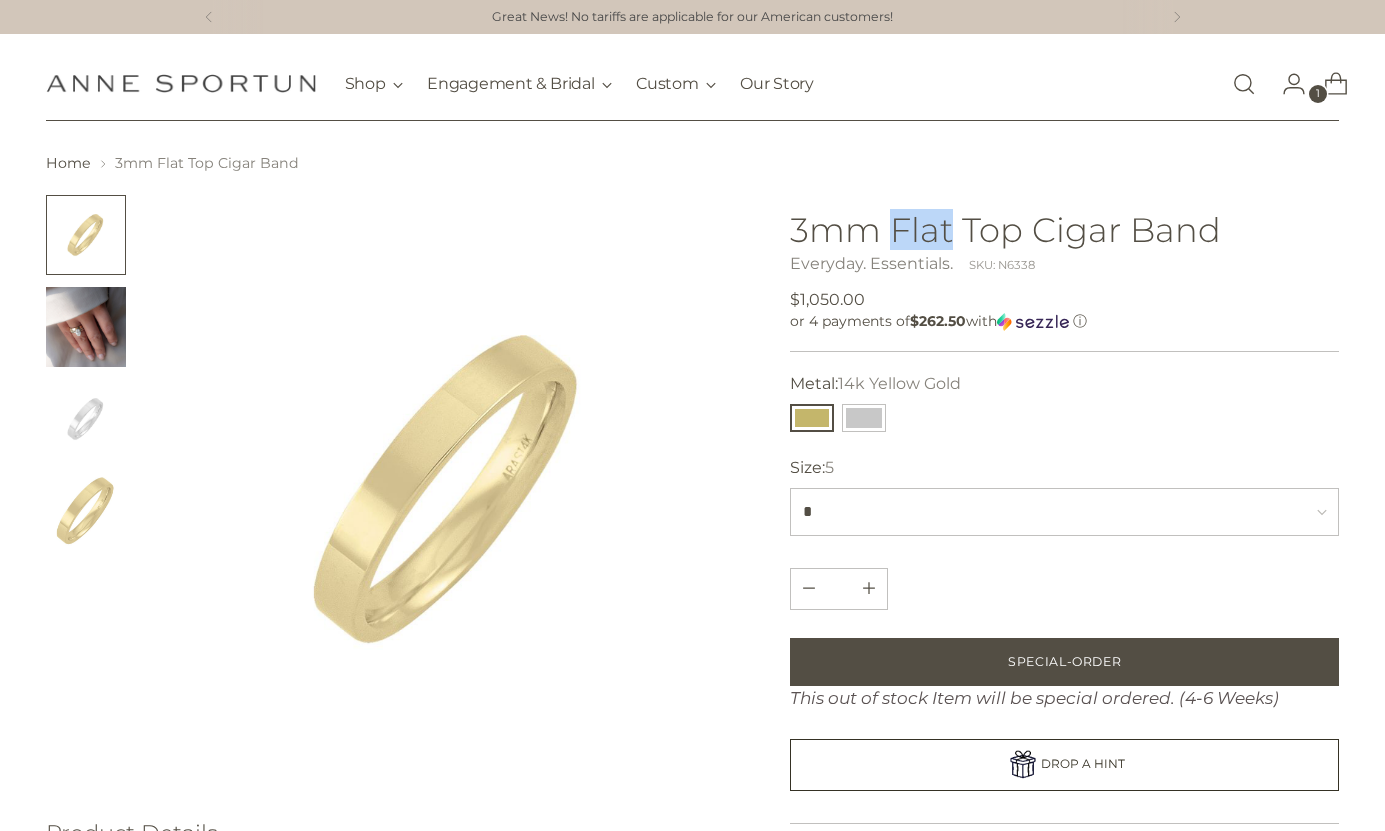 click on "3mm Flat Top Cigar Band" at bounding box center (1064, 229) 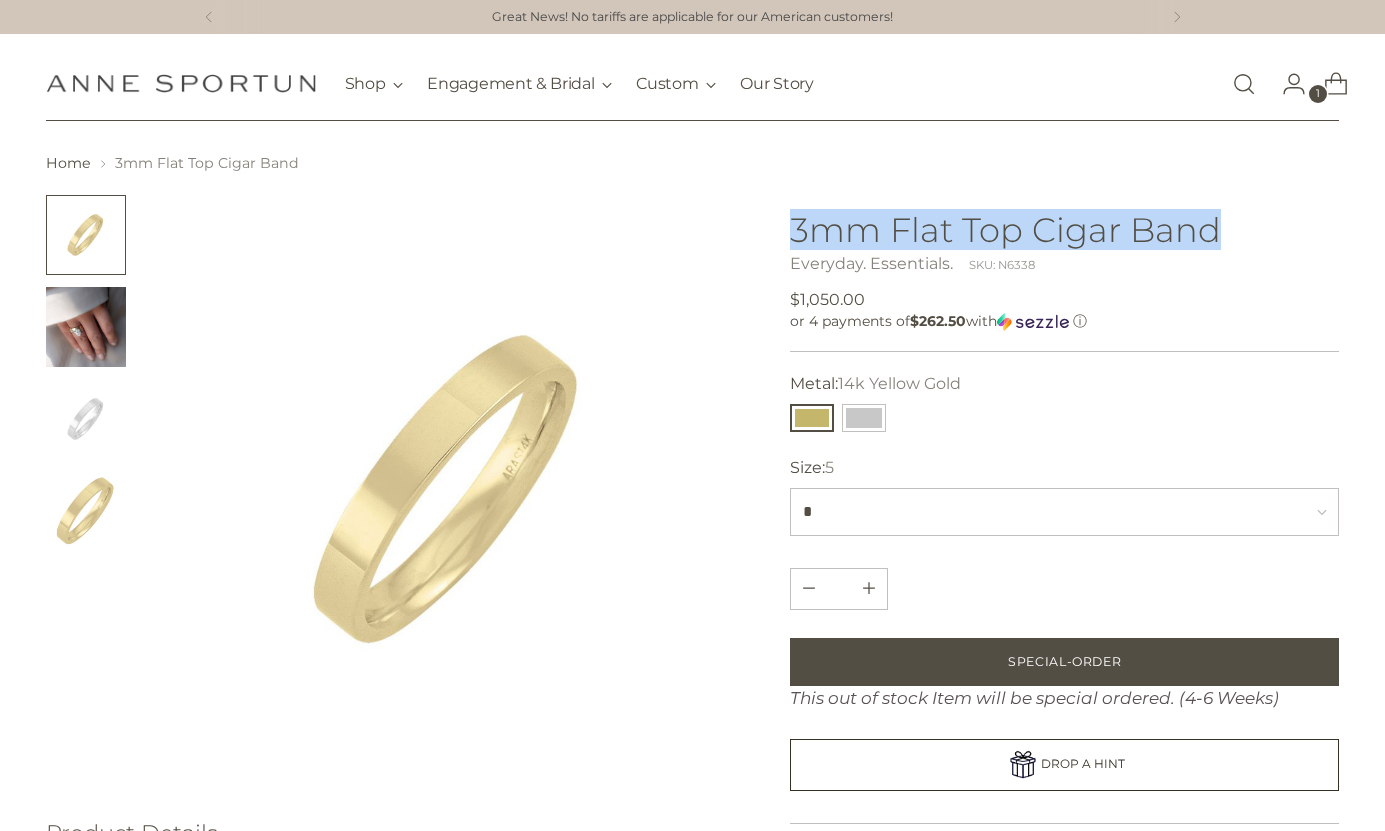 click on "3mm Flat Top Cigar Band" at bounding box center [1064, 229] 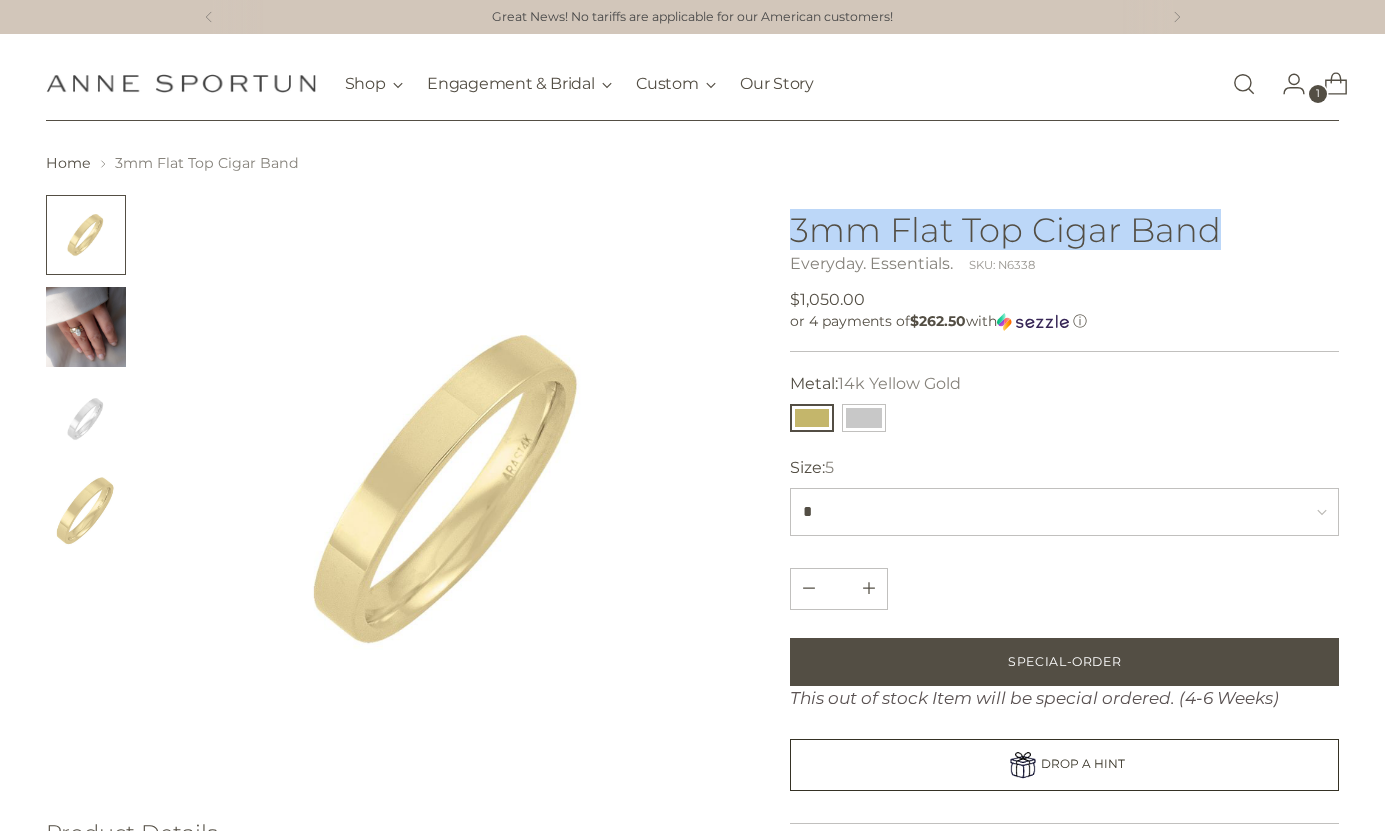 copy on "3mm Flat Top Cigar Band" 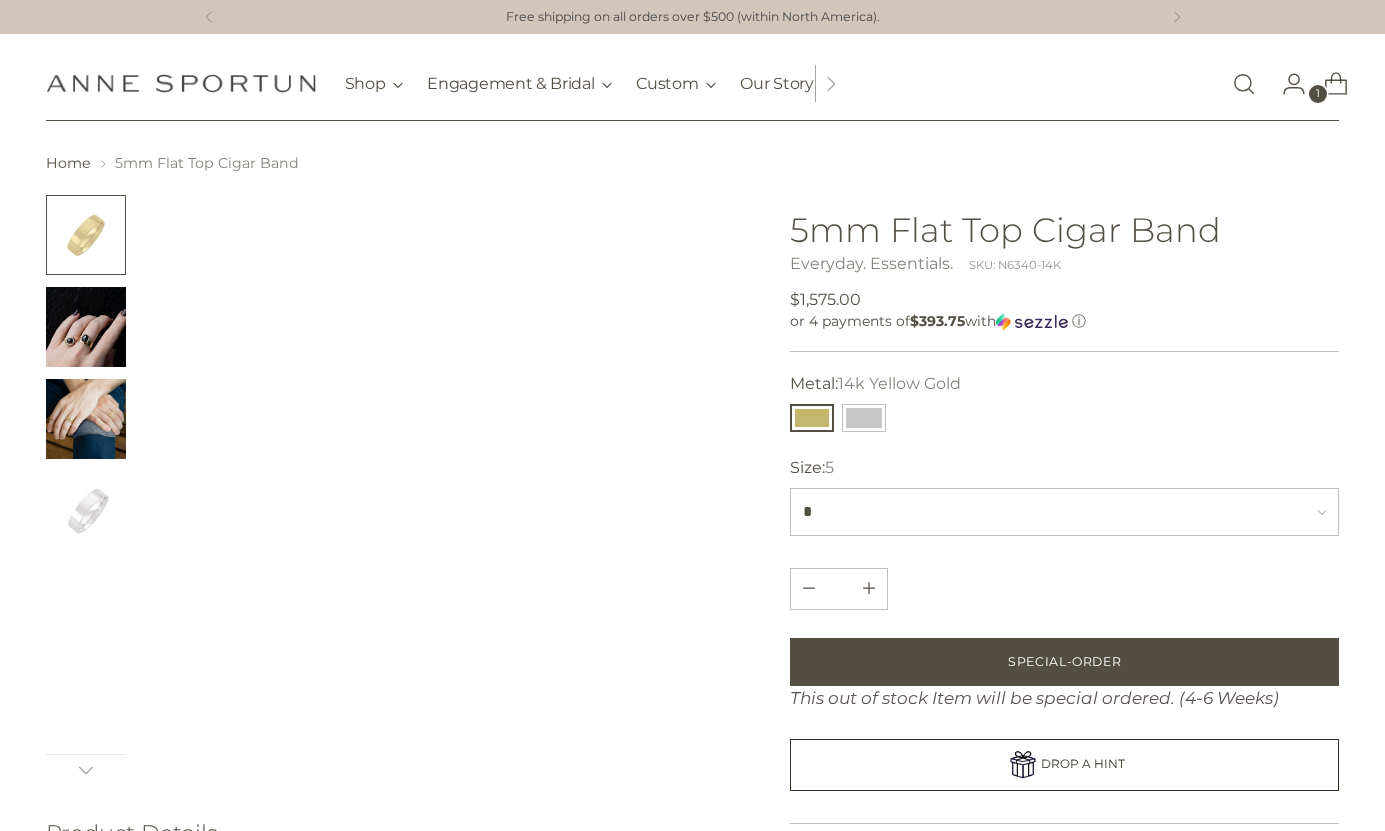 scroll, scrollTop: 0, scrollLeft: 0, axis: both 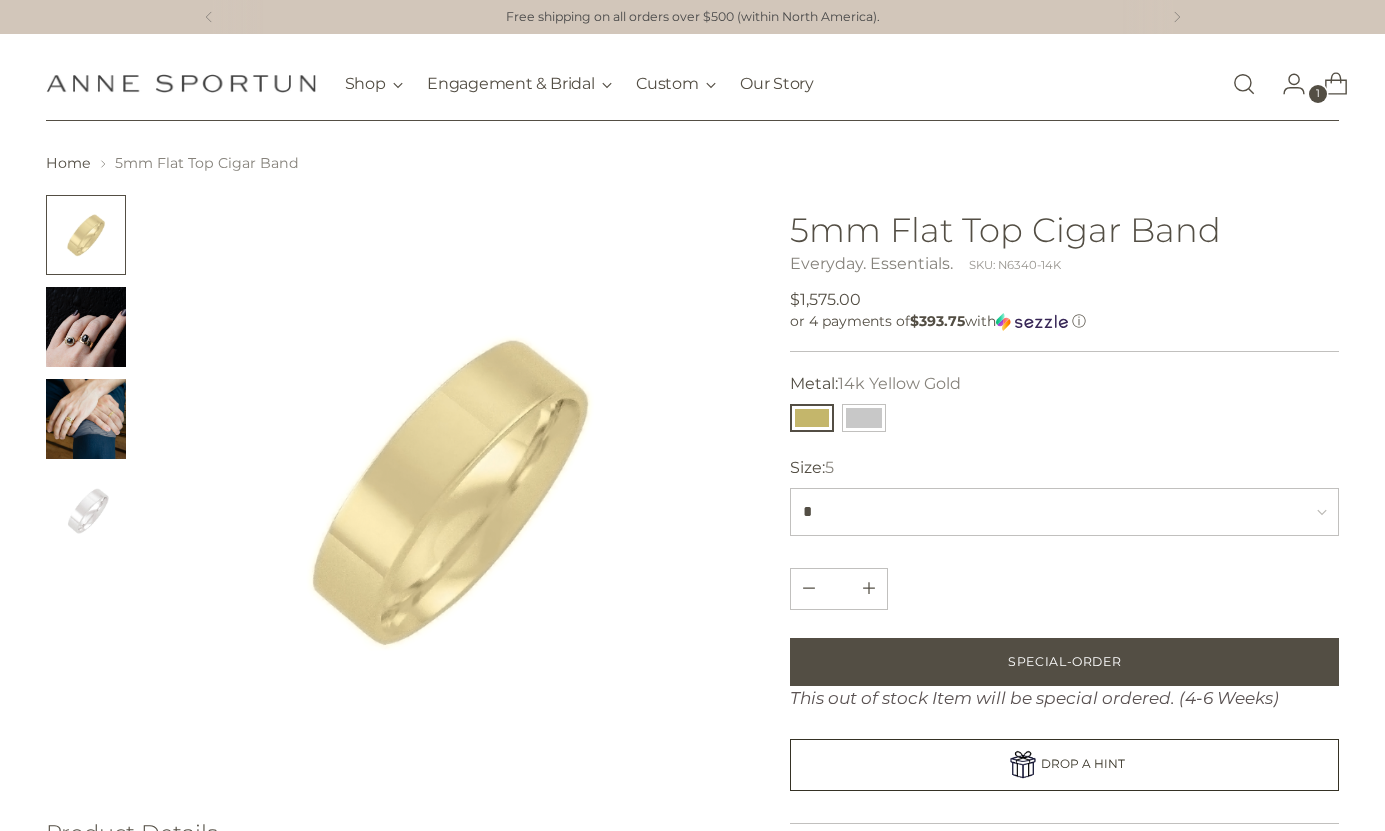 click on "5mm Flat Top Cigar Band" at bounding box center [1064, 229] 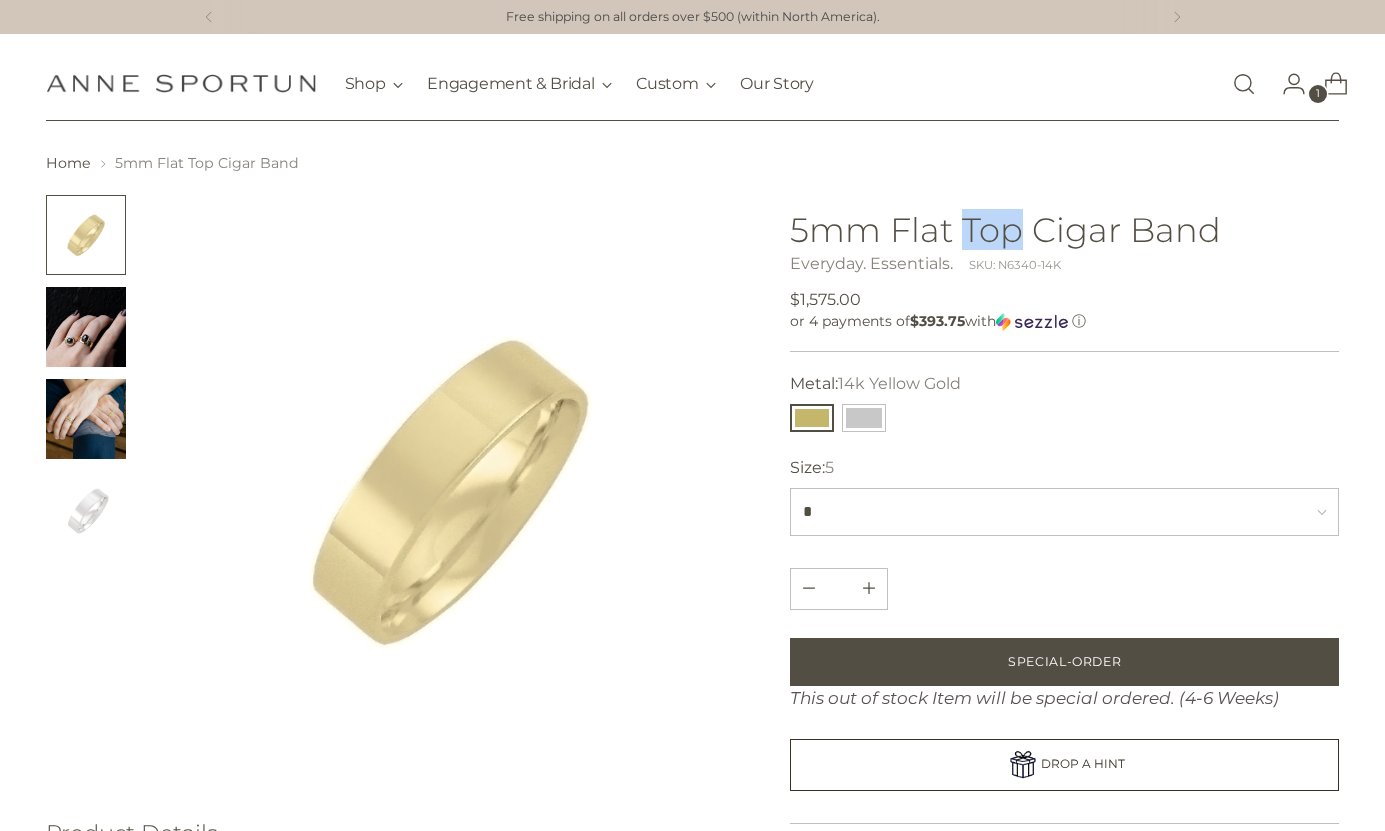 click on "5mm Flat Top Cigar Band" at bounding box center [1064, 229] 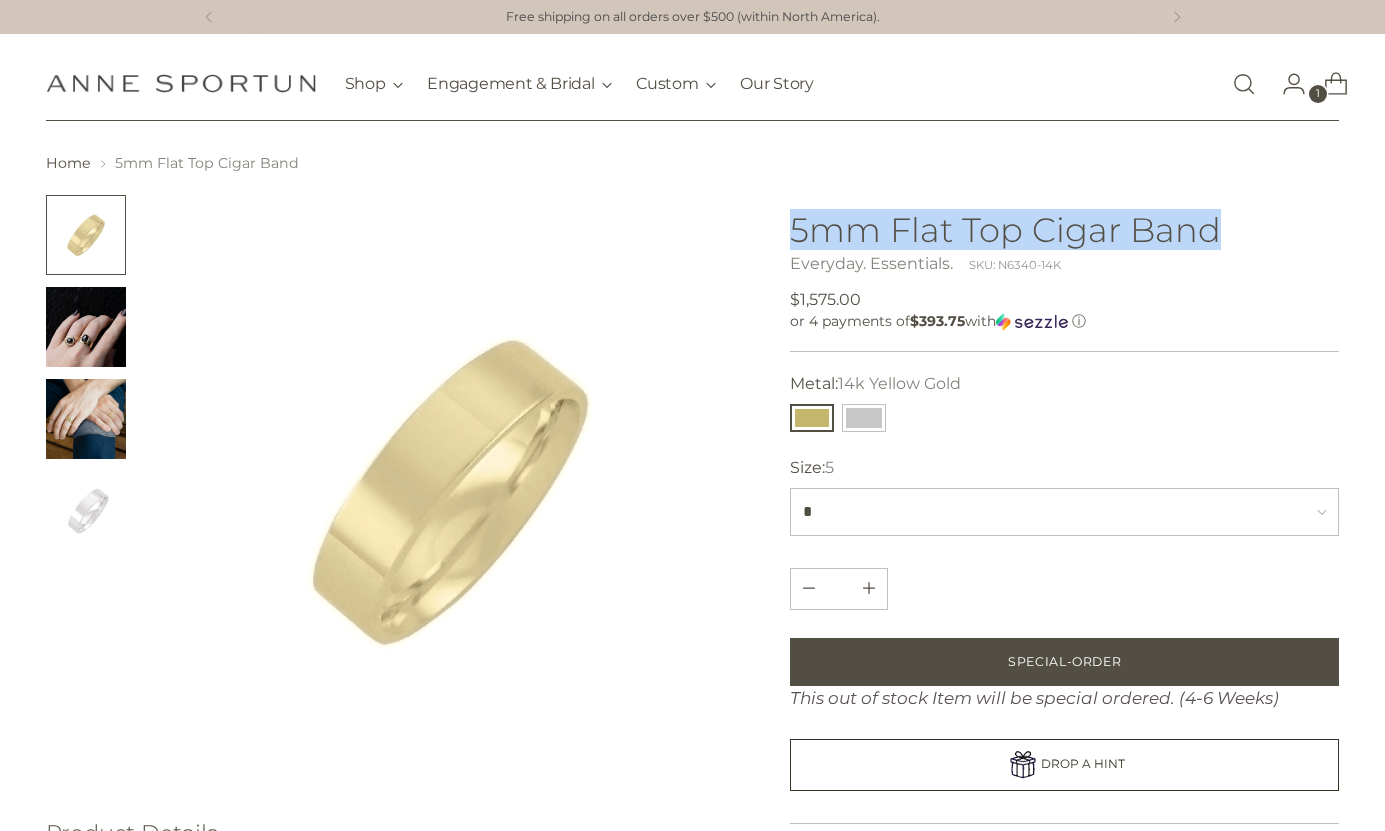 click on "5mm Flat Top Cigar Band" at bounding box center [1064, 229] 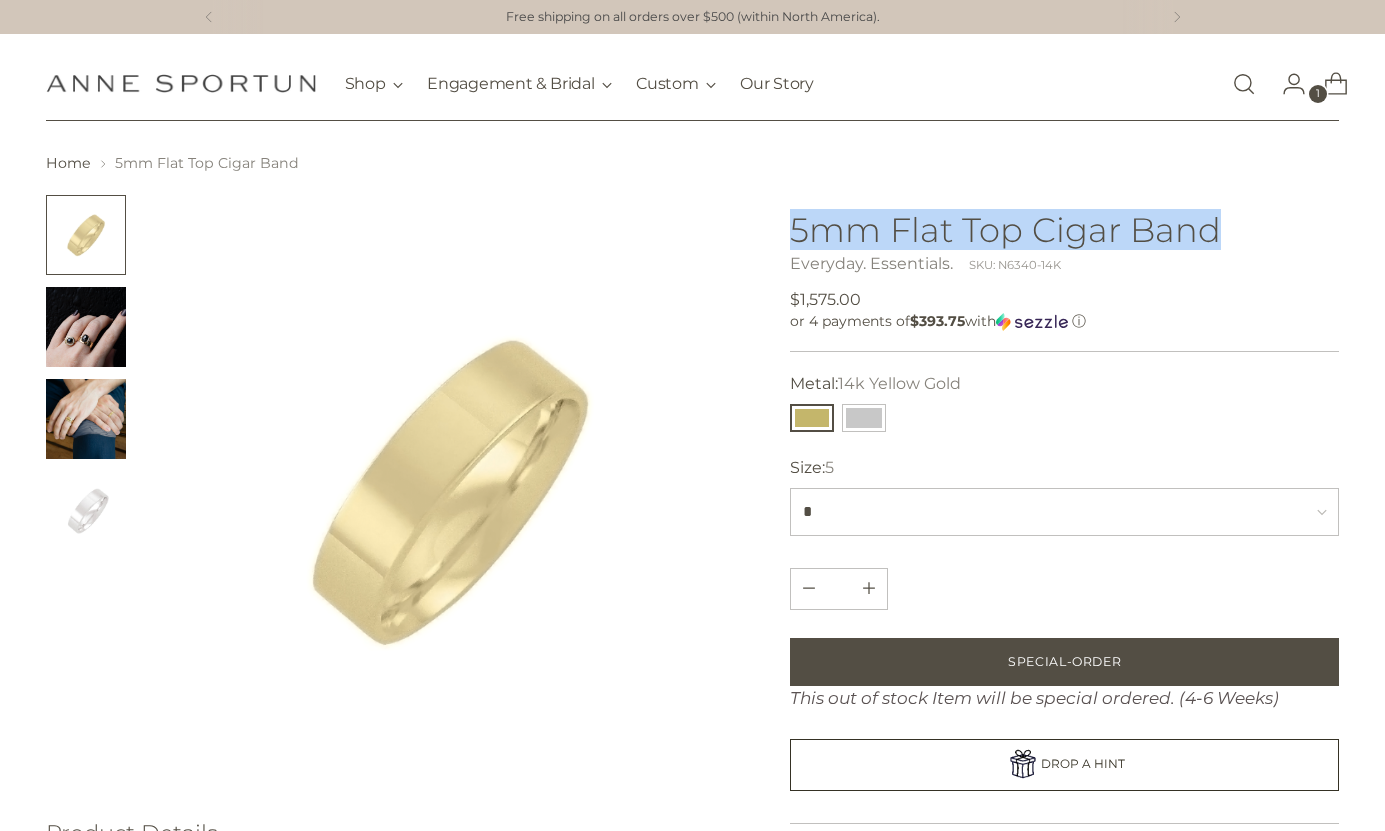 copy on "5mm Flat Top Cigar Band" 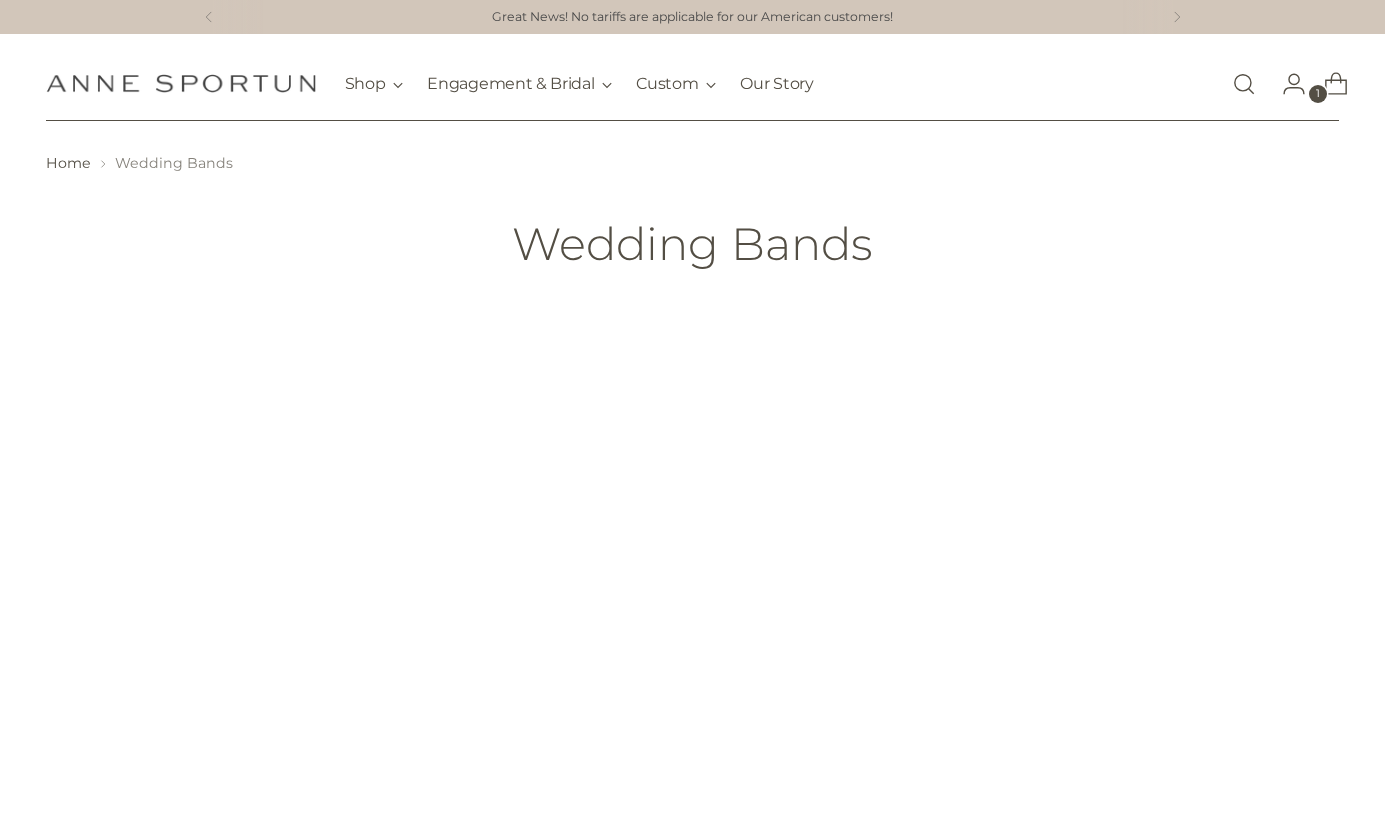 scroll, scrollTop: 0, scrollLeft: 0, axis: both 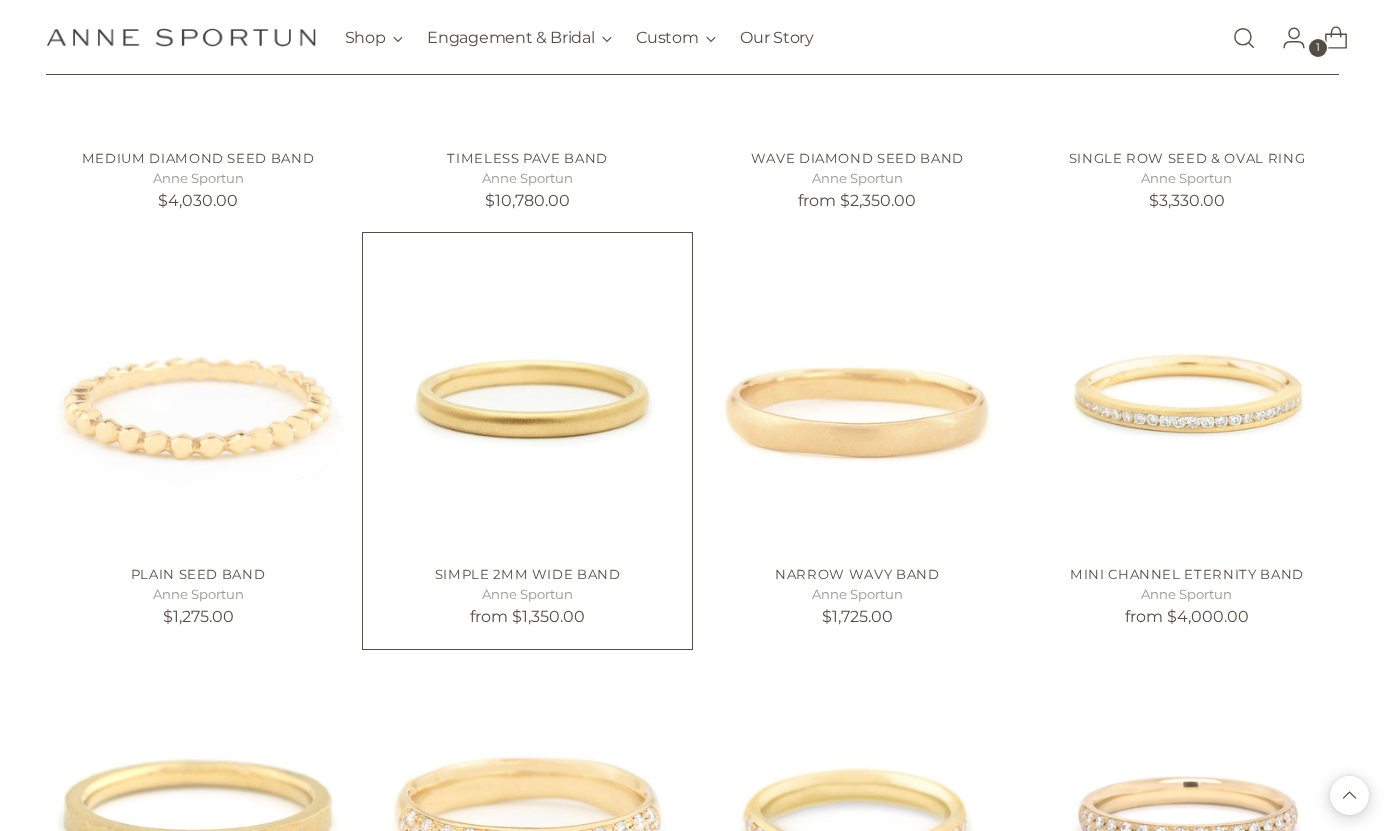 click at bounding box center (0, 0) 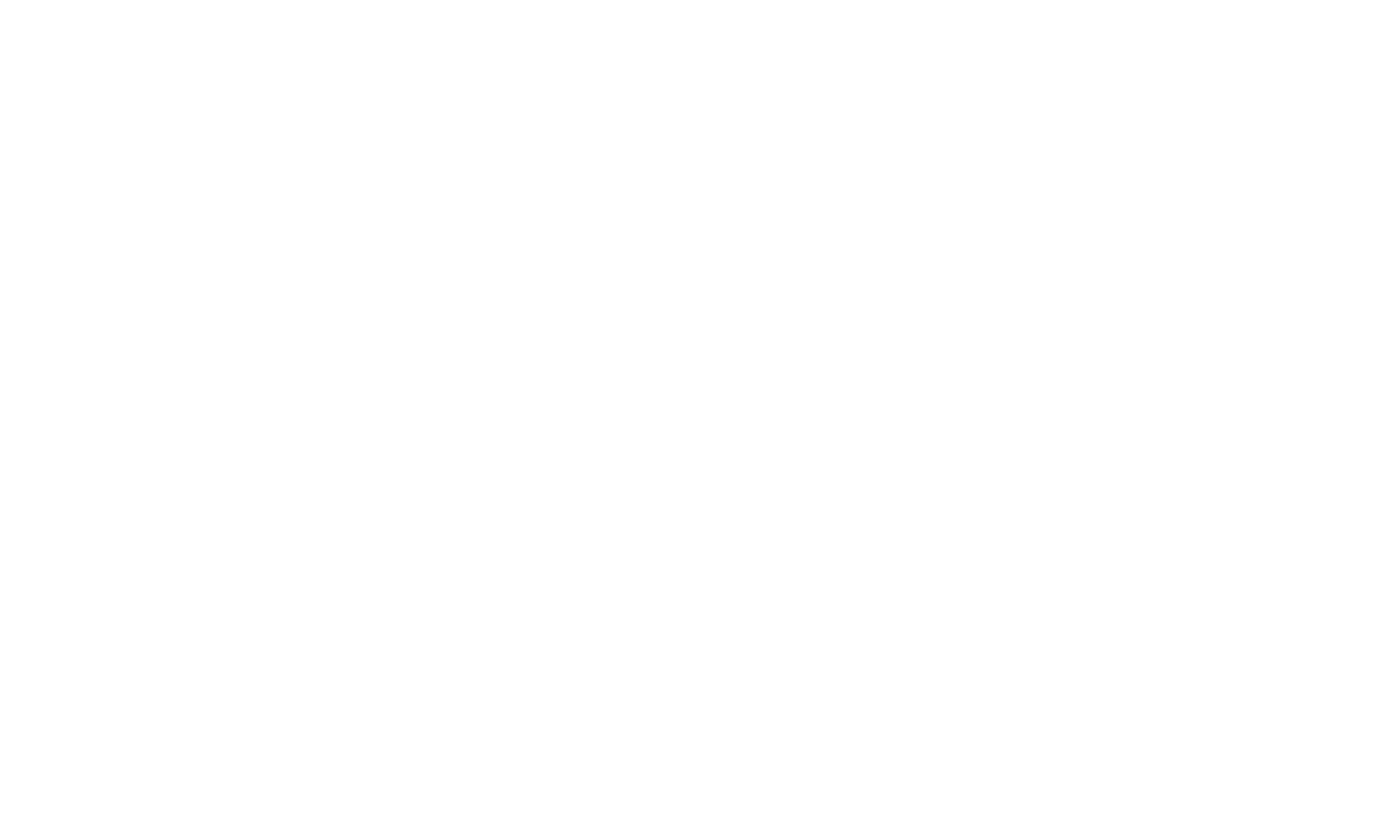 scroll, scrollTop: 0, scrollLeft: 0, axis: both 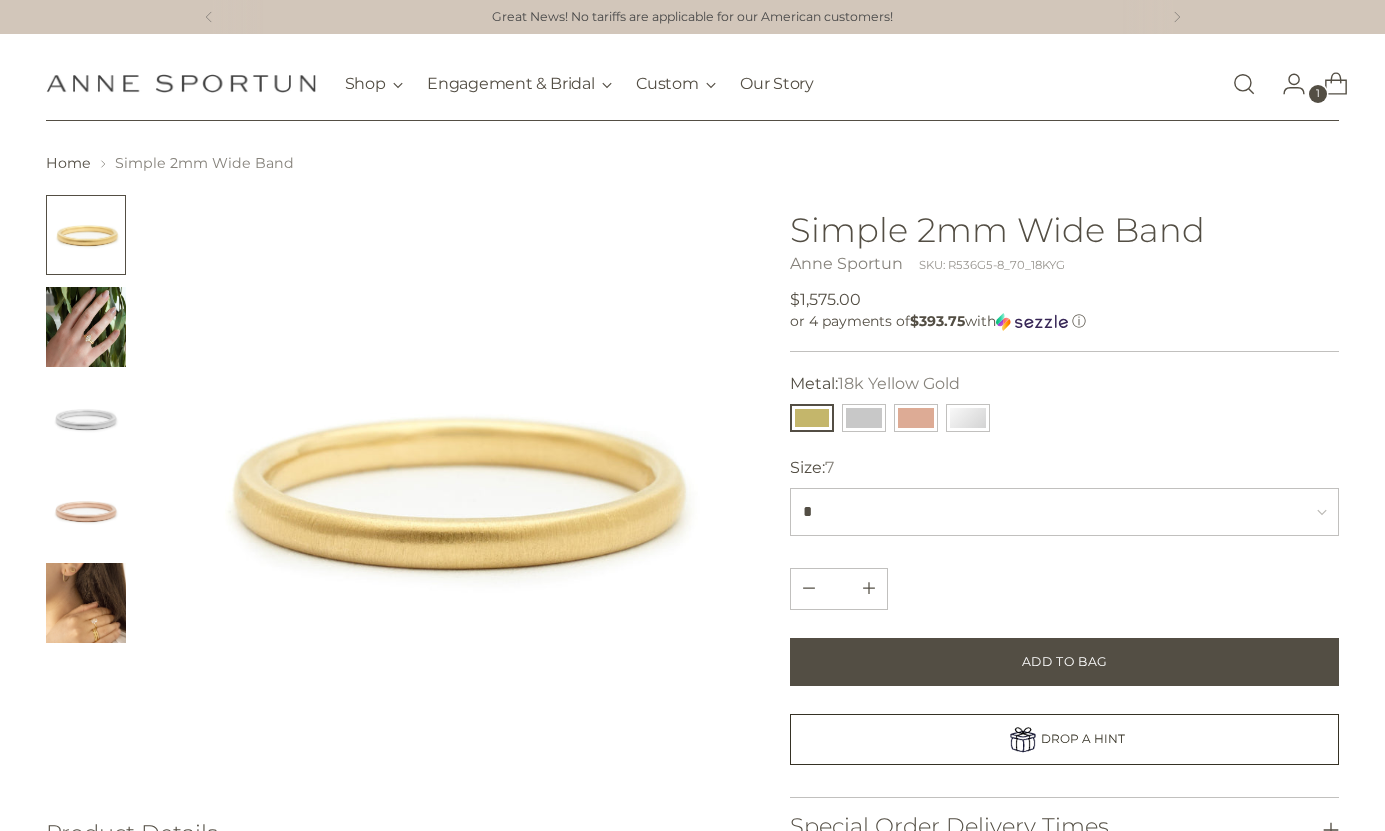 click on "Simple 2mm Wide Band" at bounding box center (1064, 229) 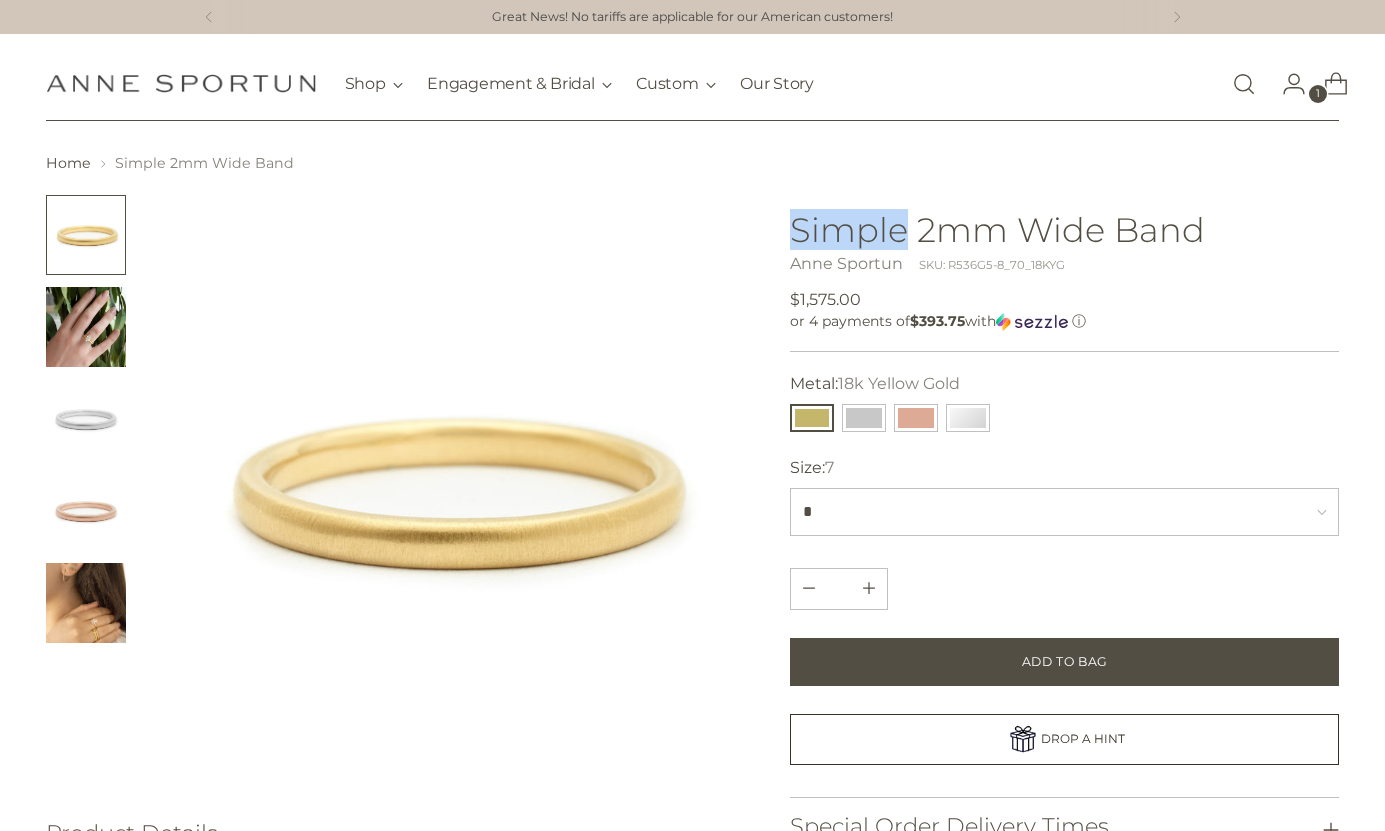 click on "Simple 2mm Wide Band" at bounding box center [1064, 229] 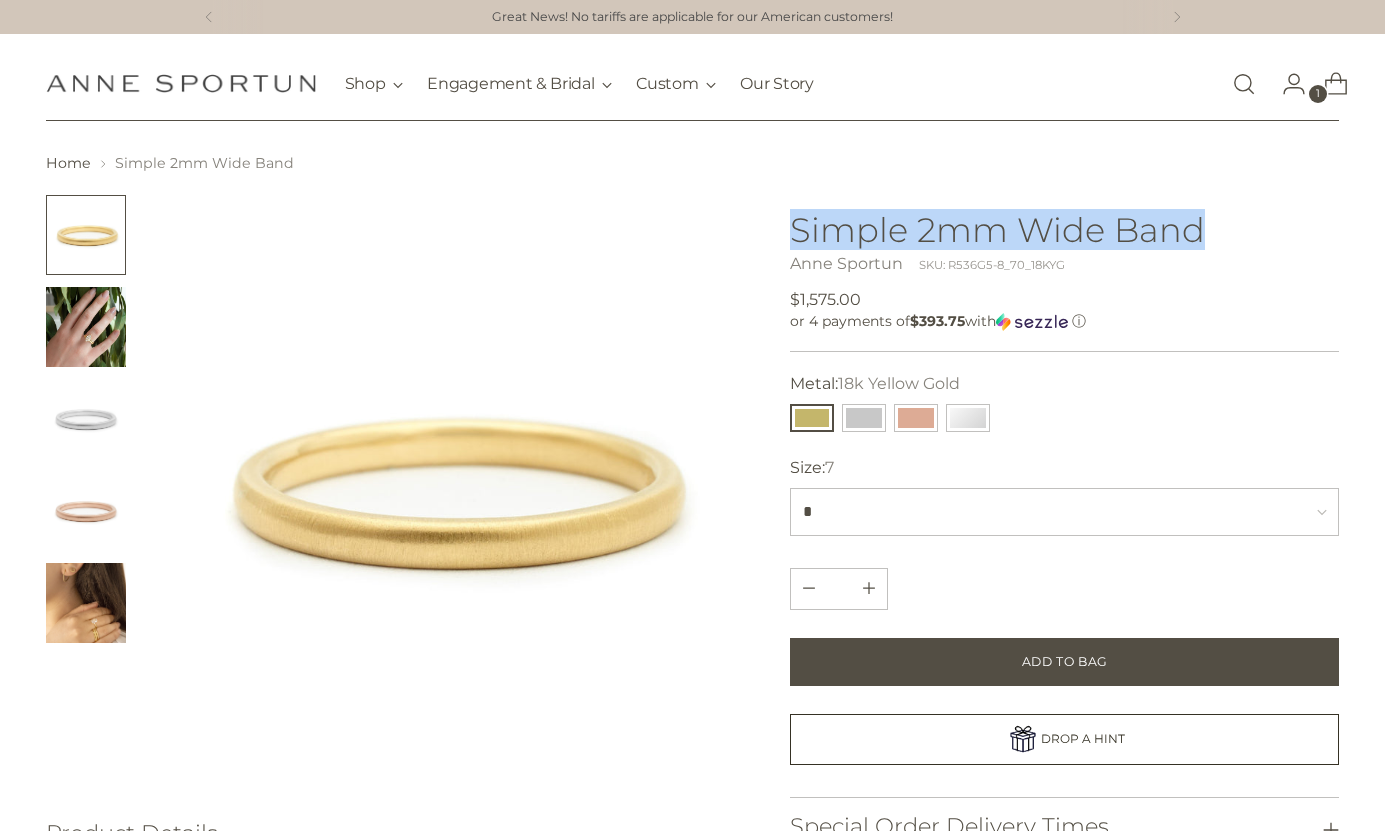 click on "Simple 2mm Wide Band" at bounding box center [1064, 229] 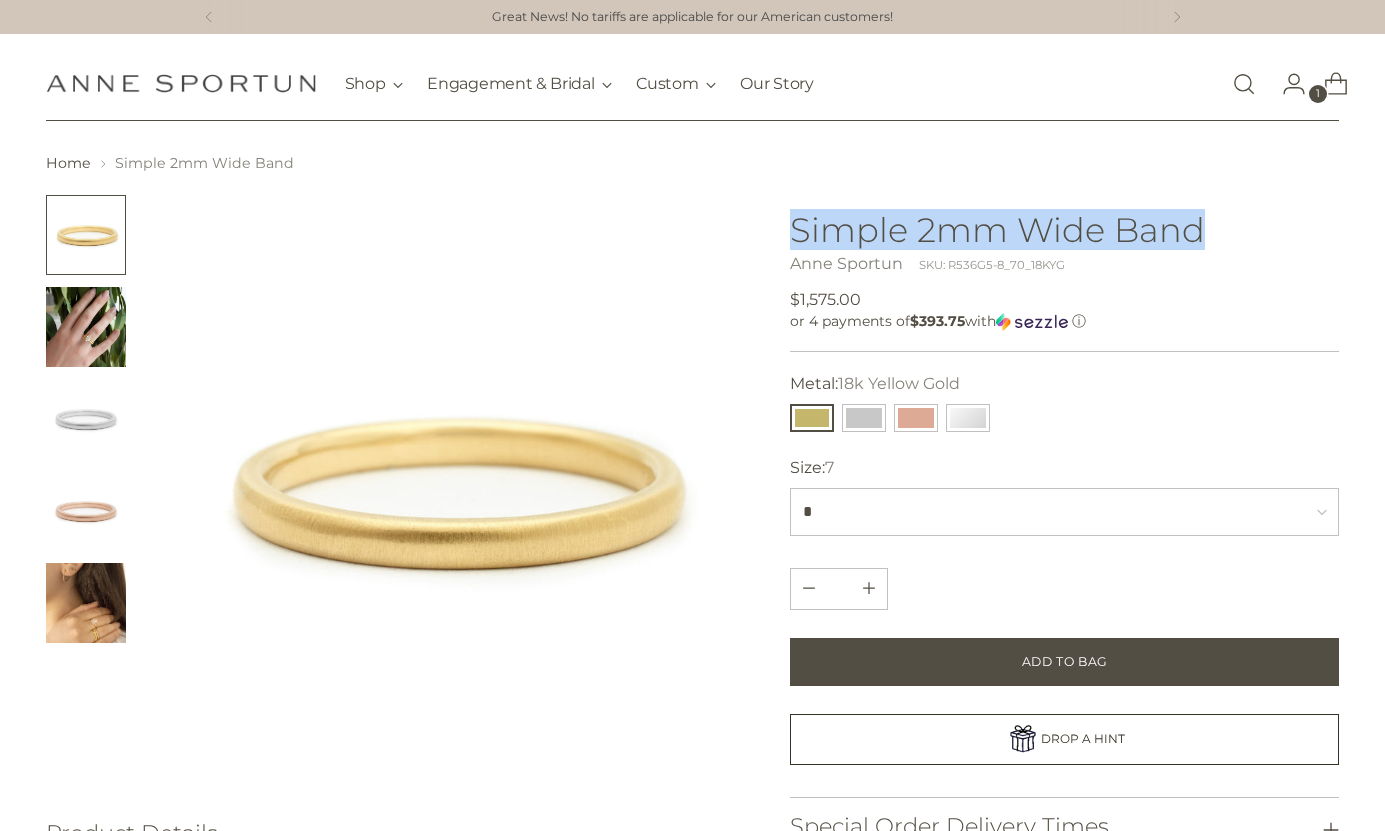 copy on "Simple 2mm Wide Band" 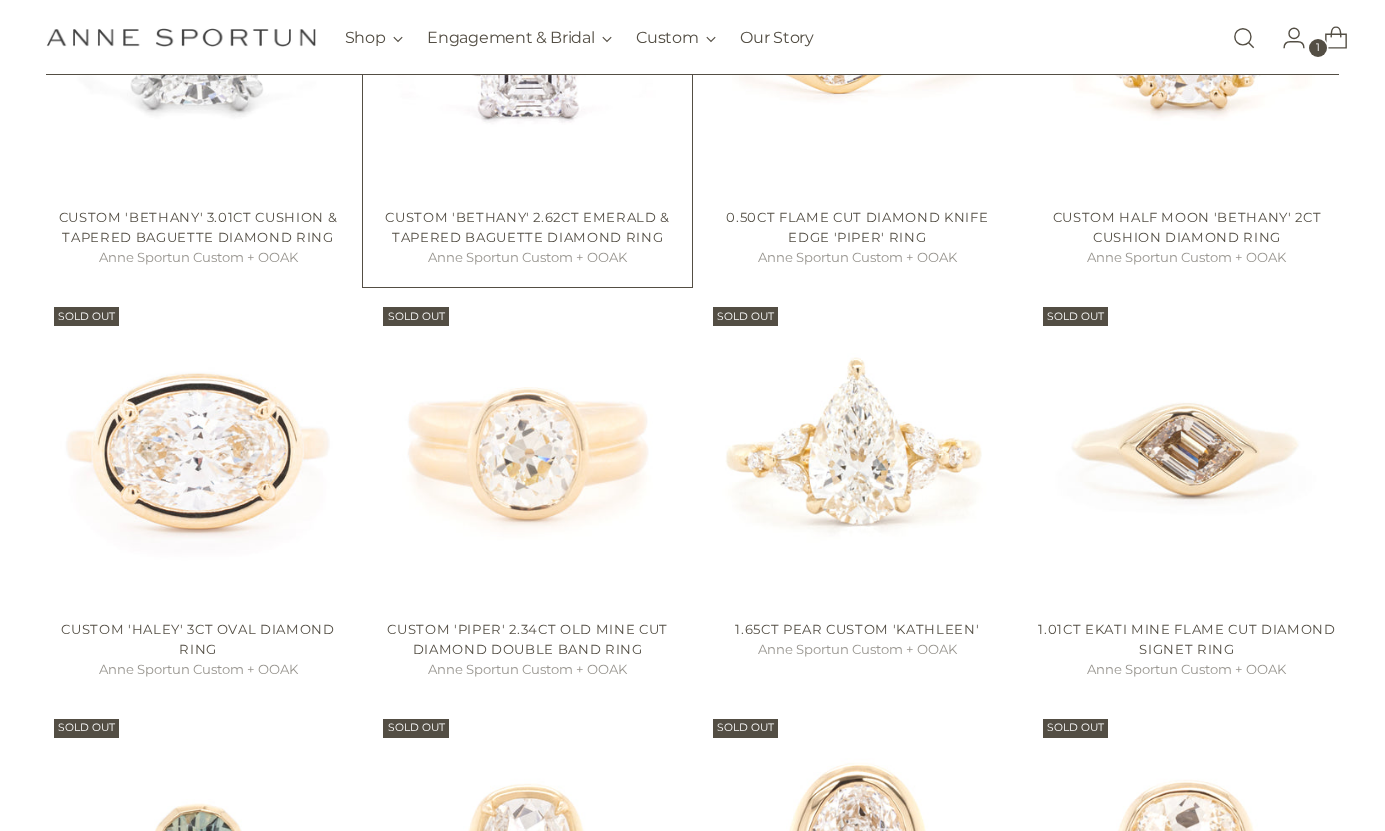 scroll, scrollTop: 673, scrollLeft: 0, axis: vertical 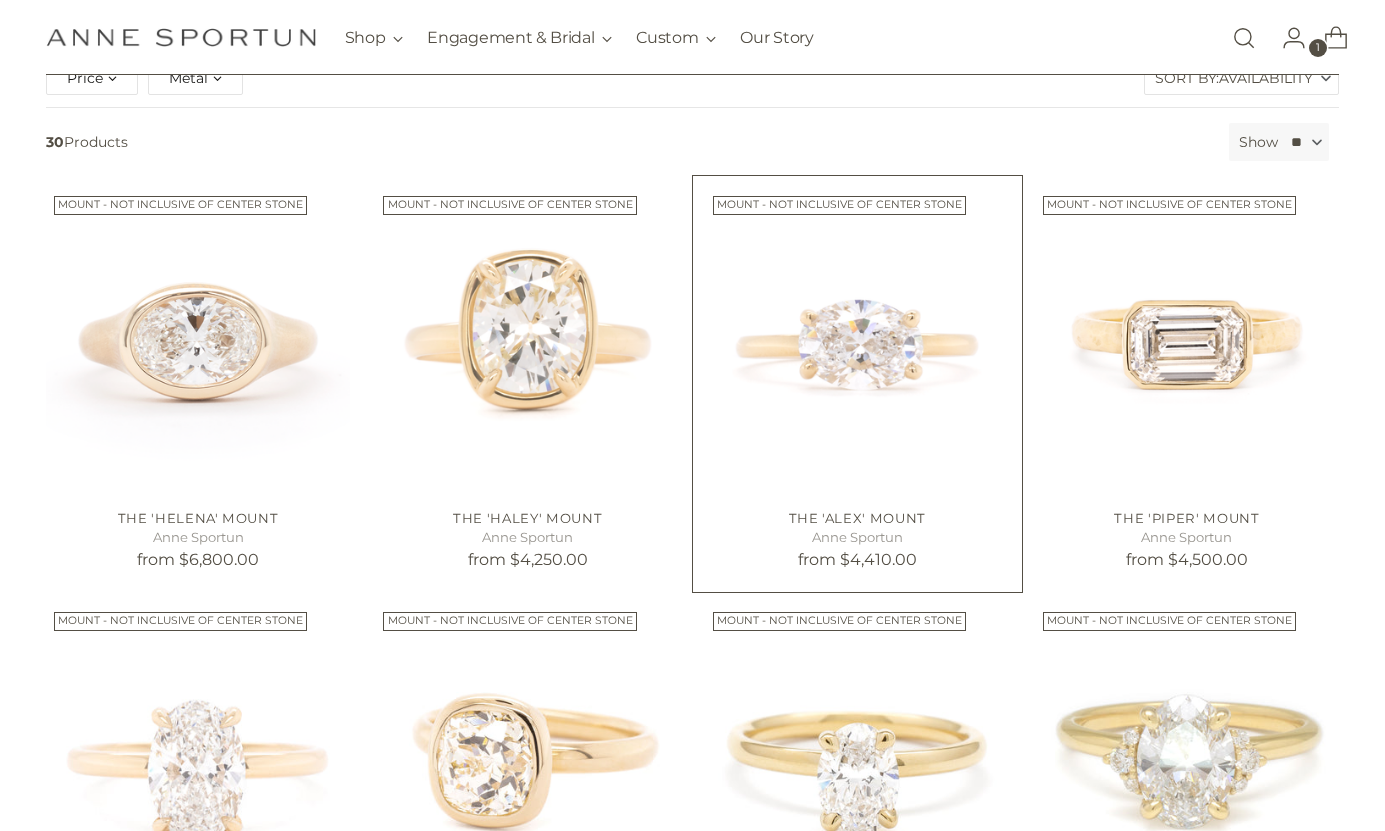click at bounding box center (0, 0) 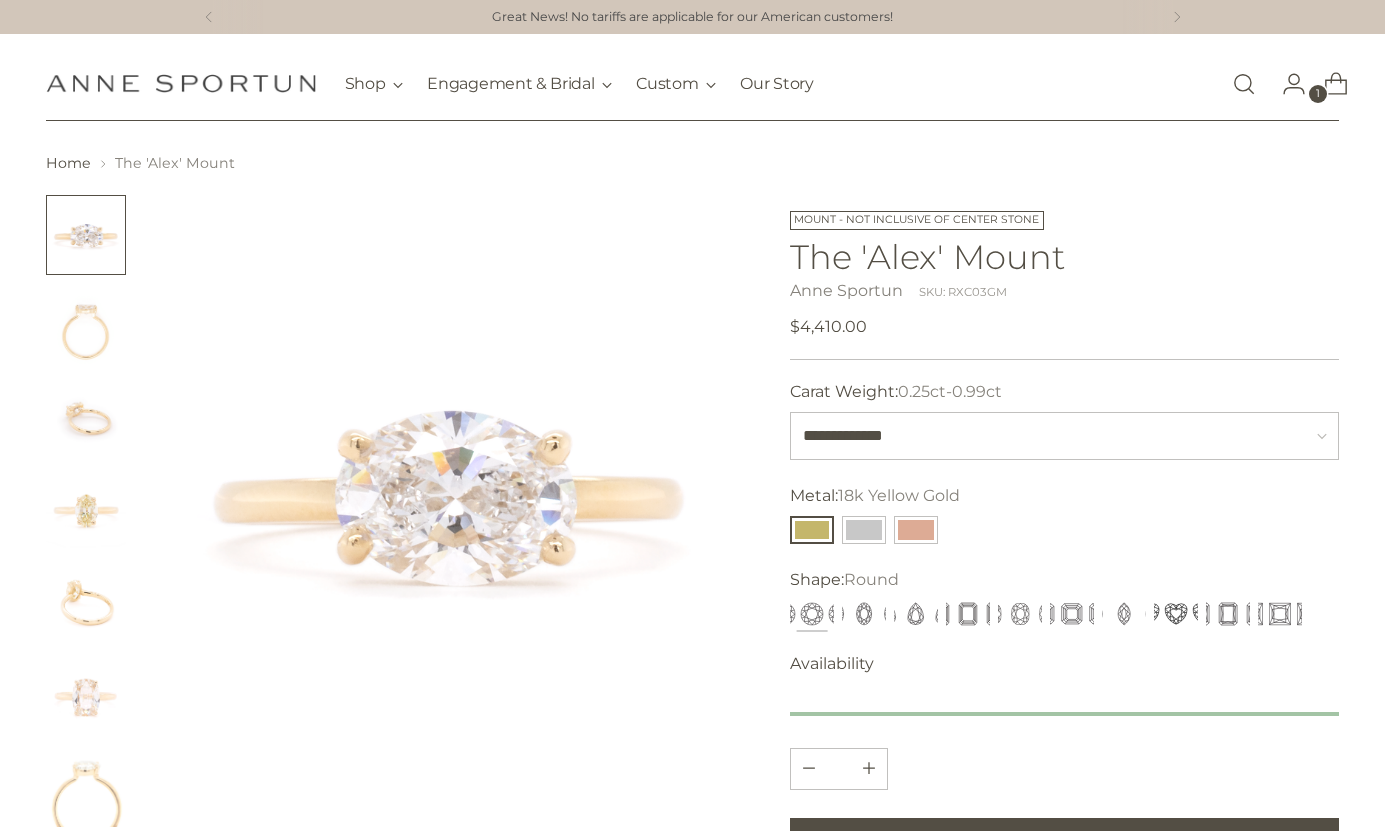 scroll, scrollTop: 0, scrollLeft: 0, axis: both 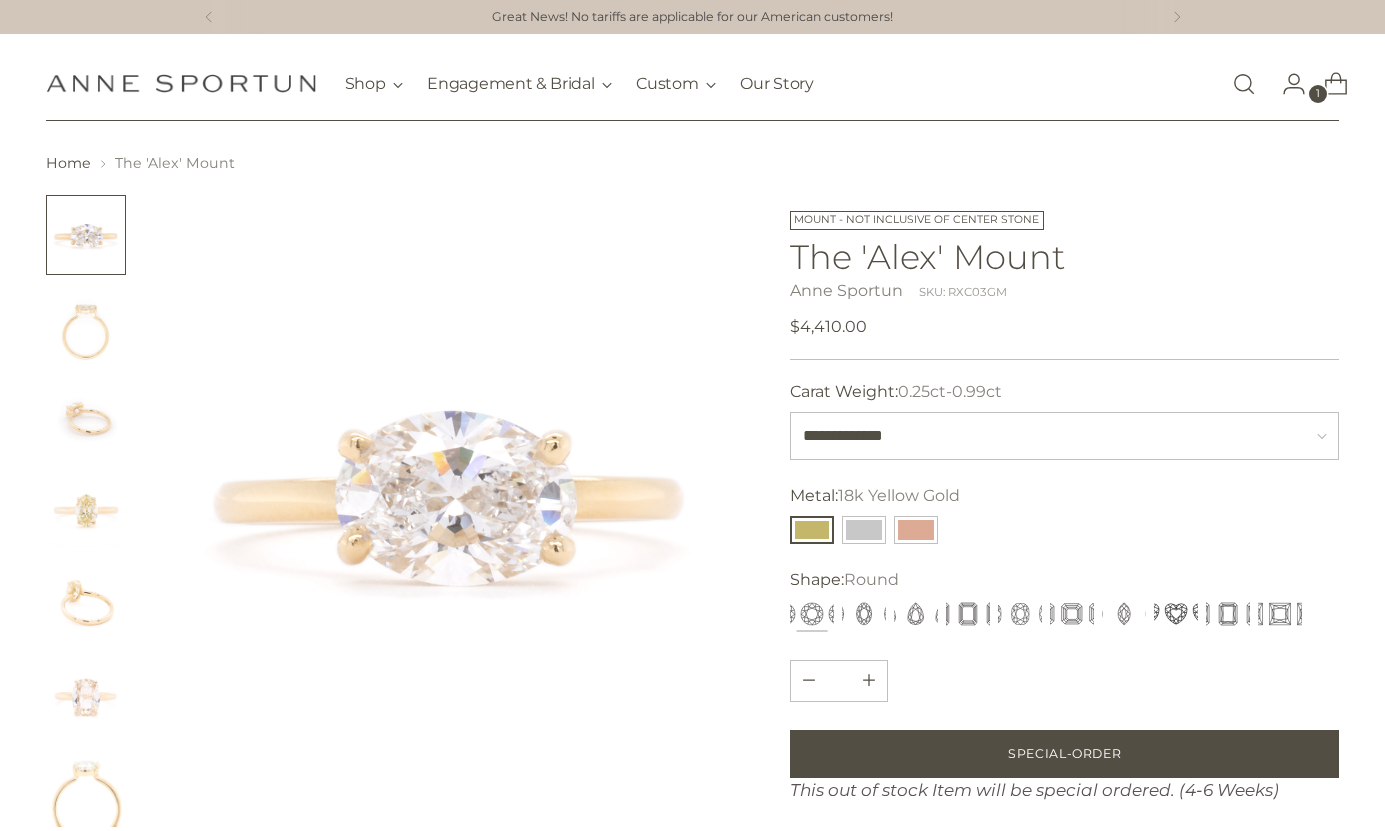 click on "The 'Alex' Mount" at bounding box center [1064, 256] 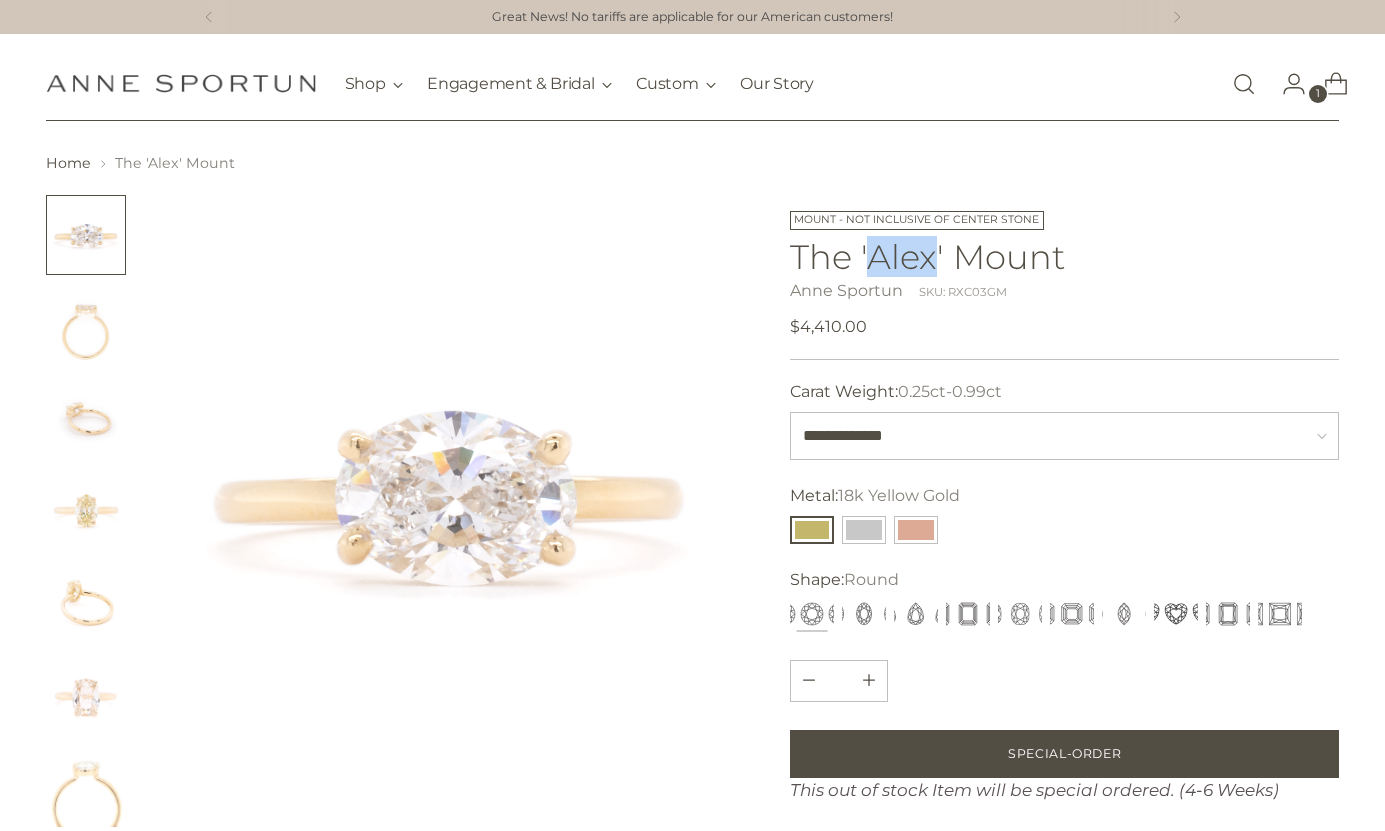 click on "The 'Alex' Mount" at bounding box center (1064, 256) 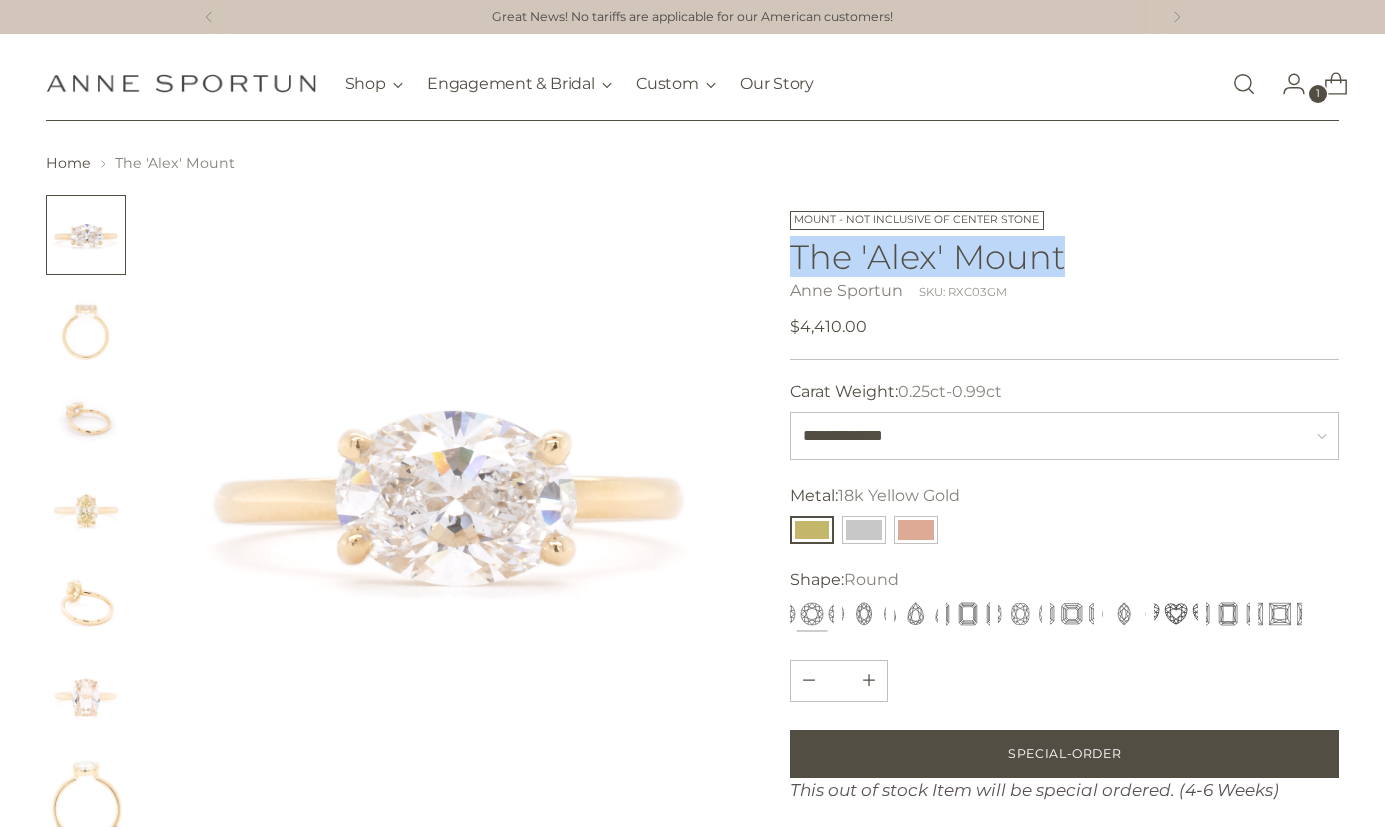 click on "The 'Alex' Mount" at bounding box center (1064, 256) 